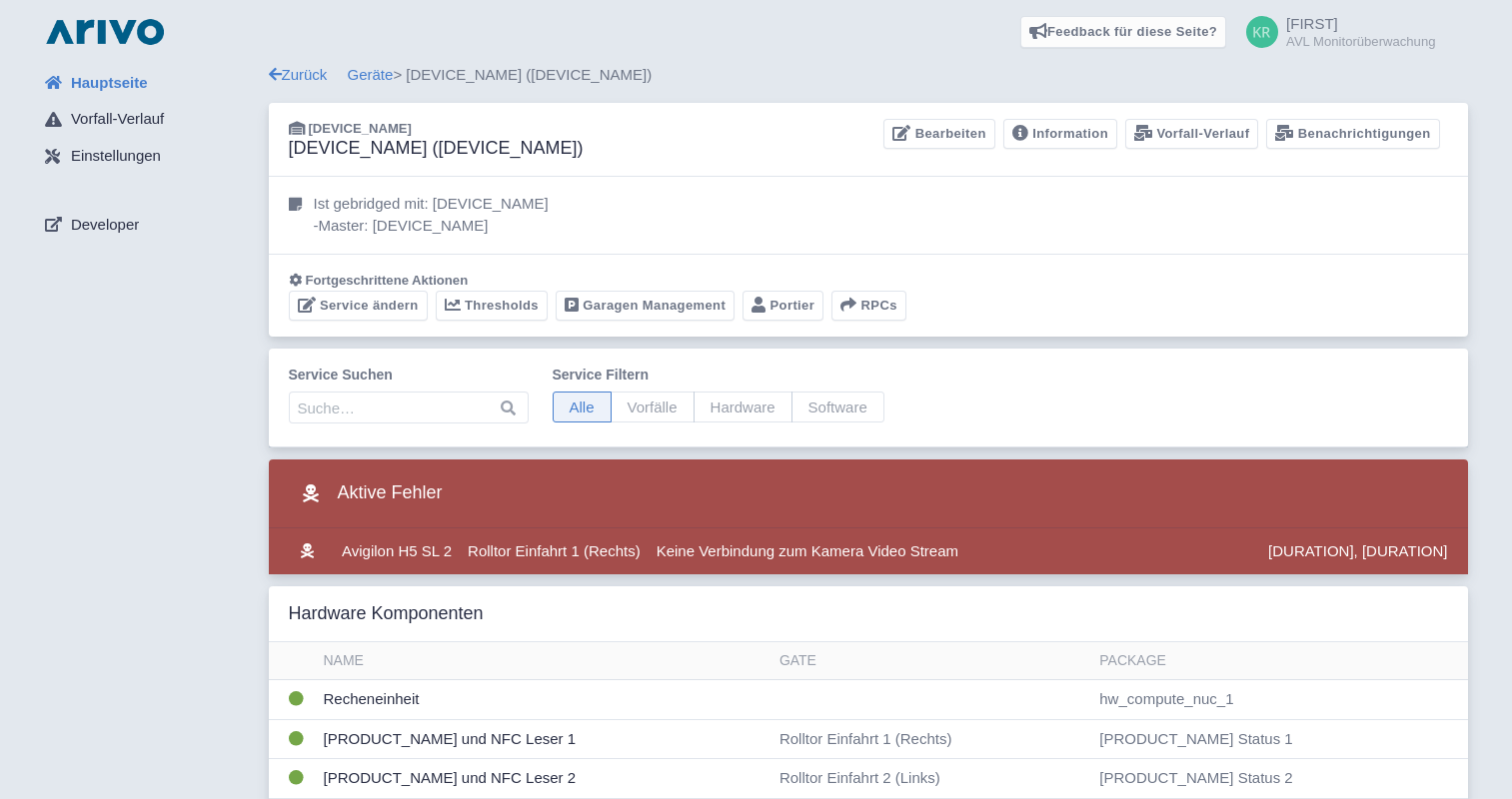 scroll, scrollTop: 0, scrollLeft: 0, axis: both 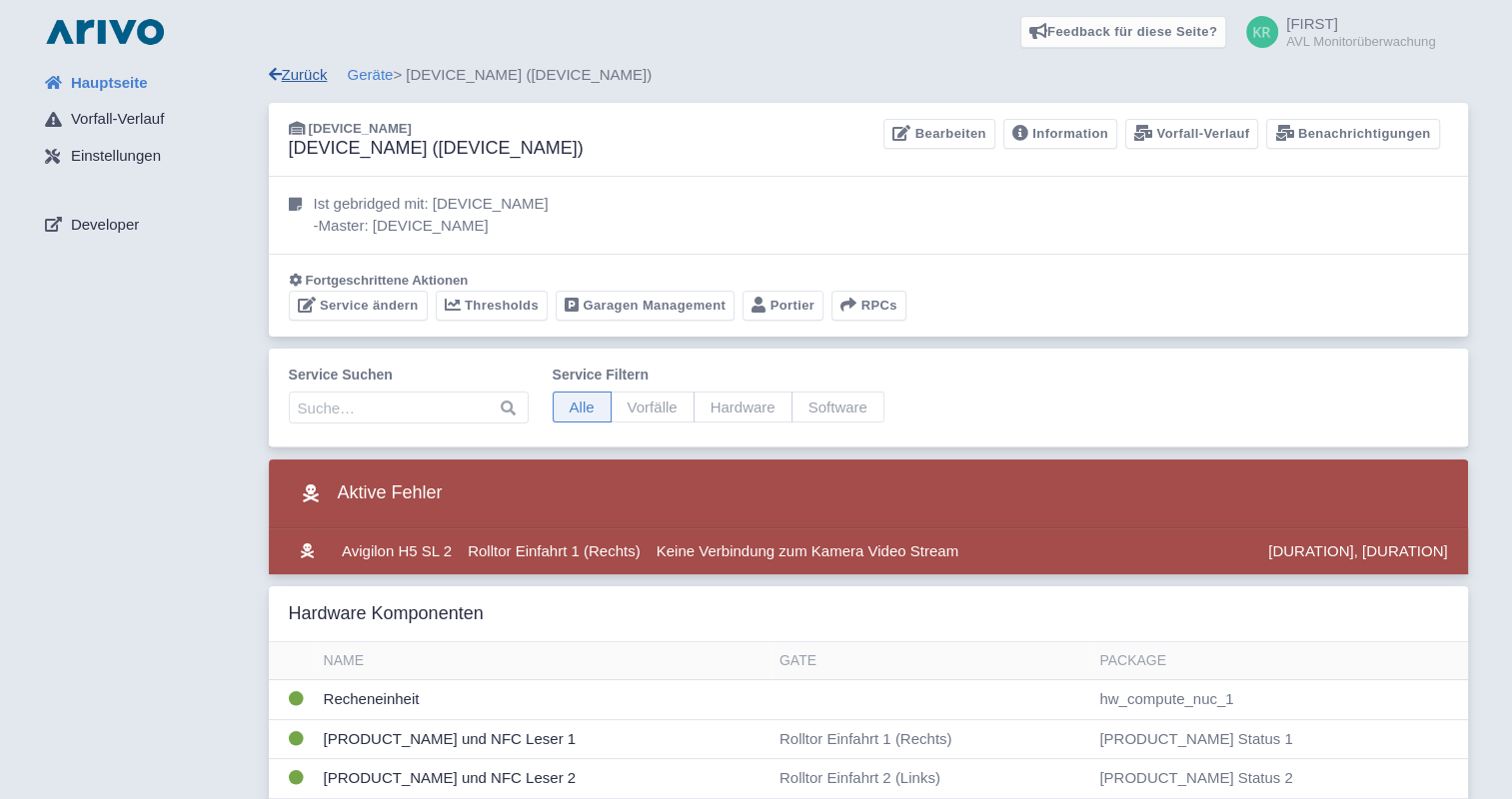 click on "Zurück" at bounding box center [298, 74] 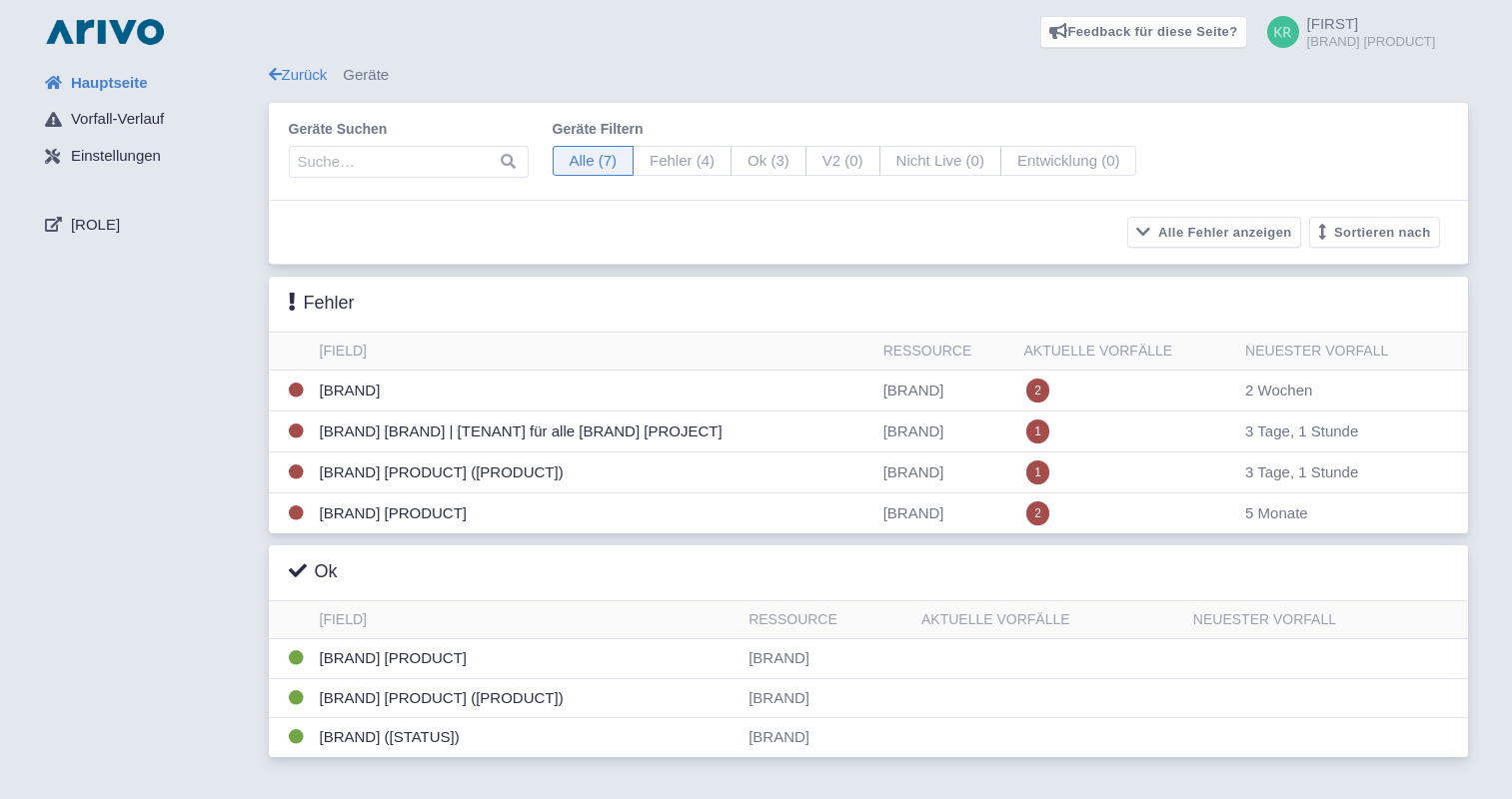 scroll, scrollTop: 0, scrollLeft: 0, axis: both 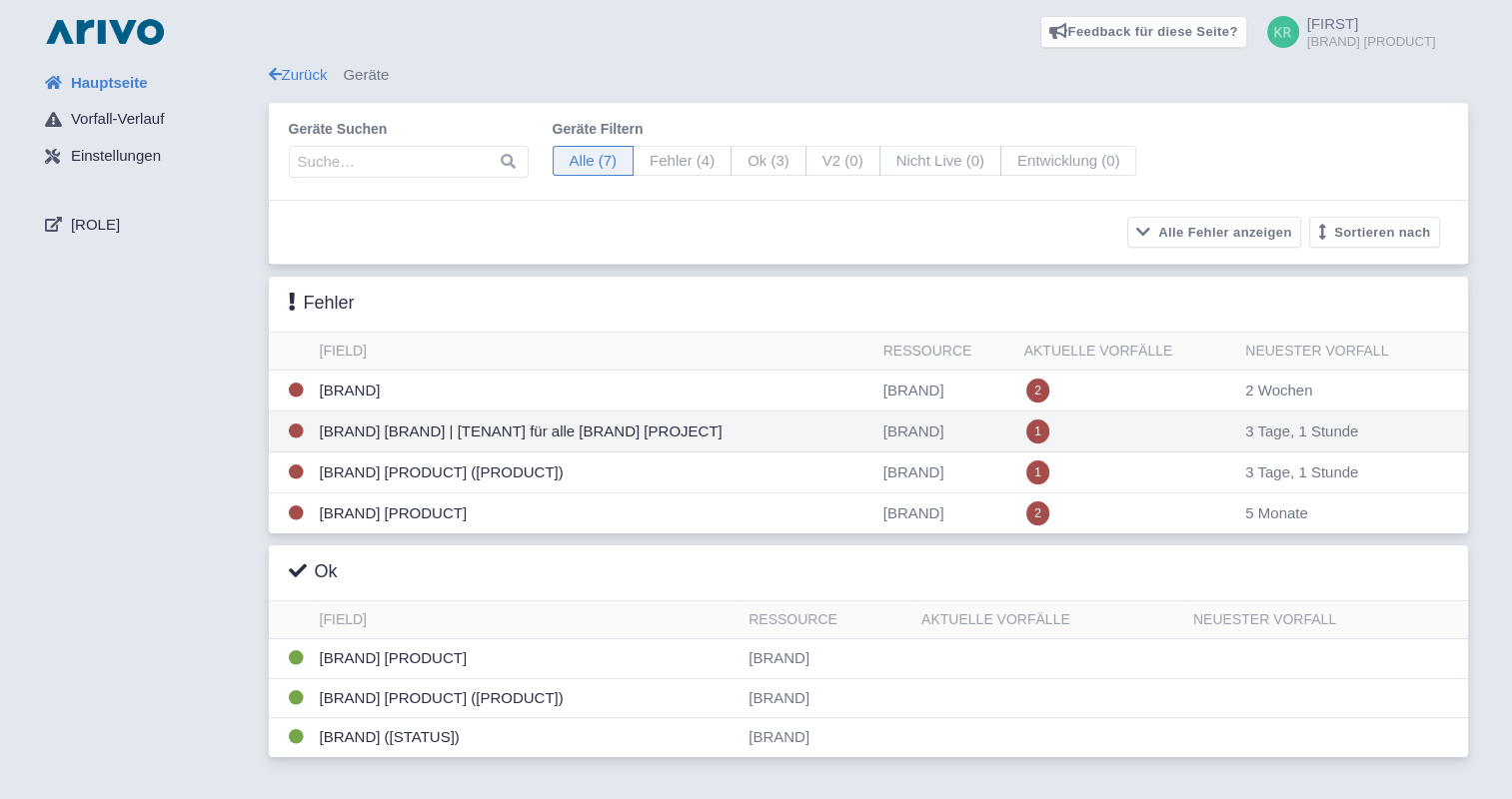 click on "AVL Milchhof | Haupttenant für alle AVL AT Projekte" at bounding box center [594, 391] 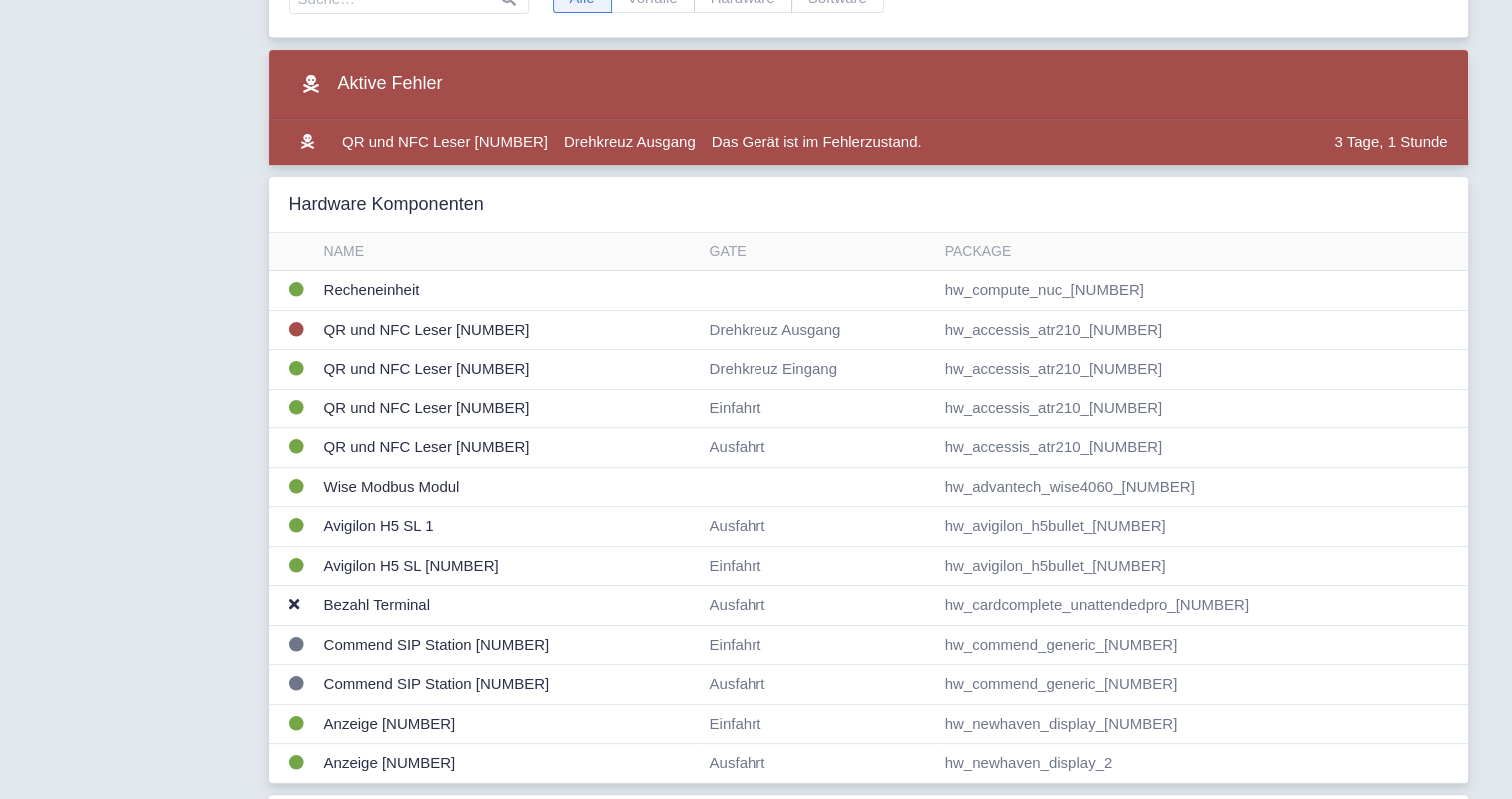 scroll, scrollTop: 332, scrollLeft: 0, axis: vertical 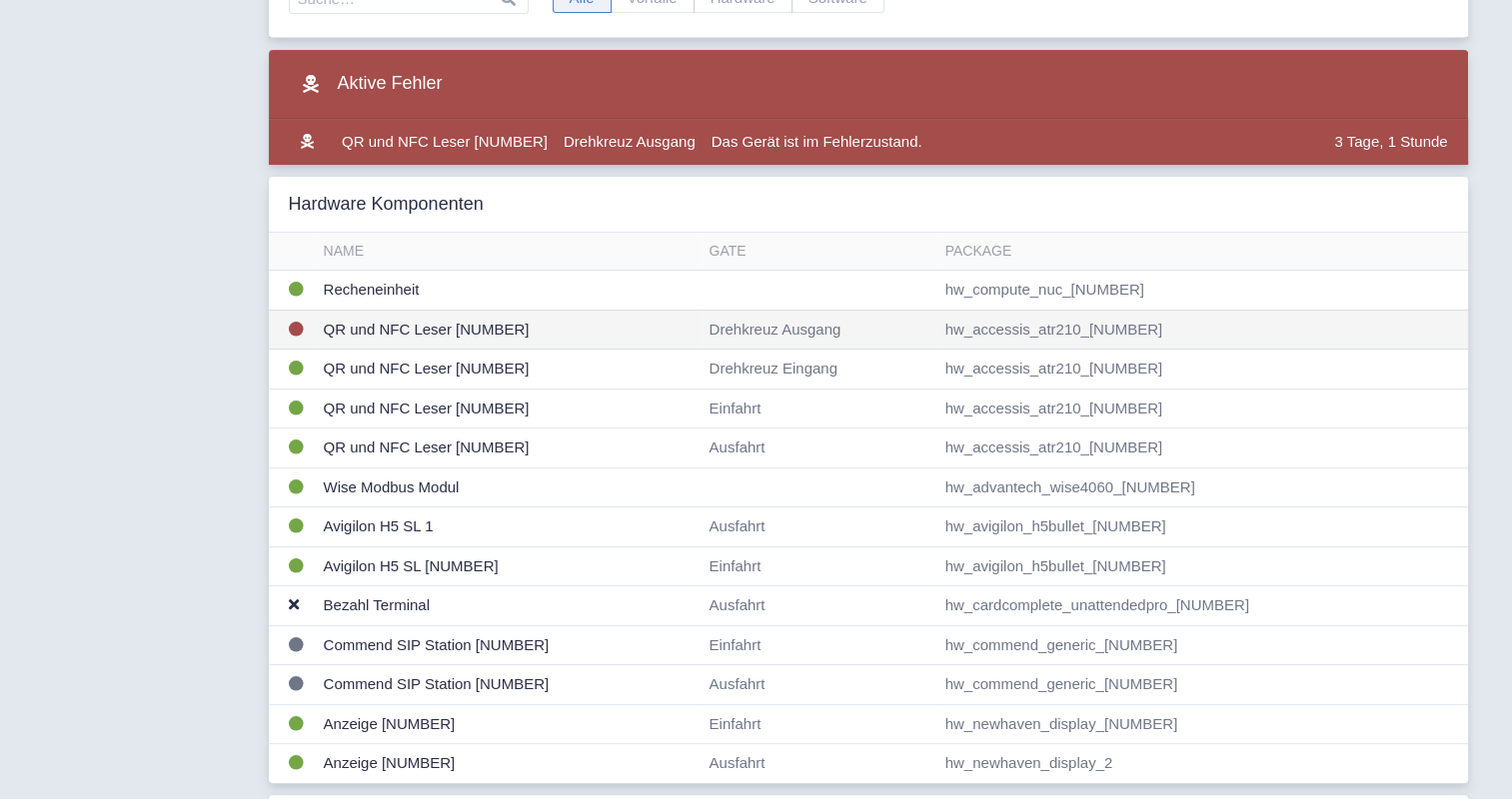 click on "QR und NFC Leser
[NUMBER]" at bounding box center [509, 291] 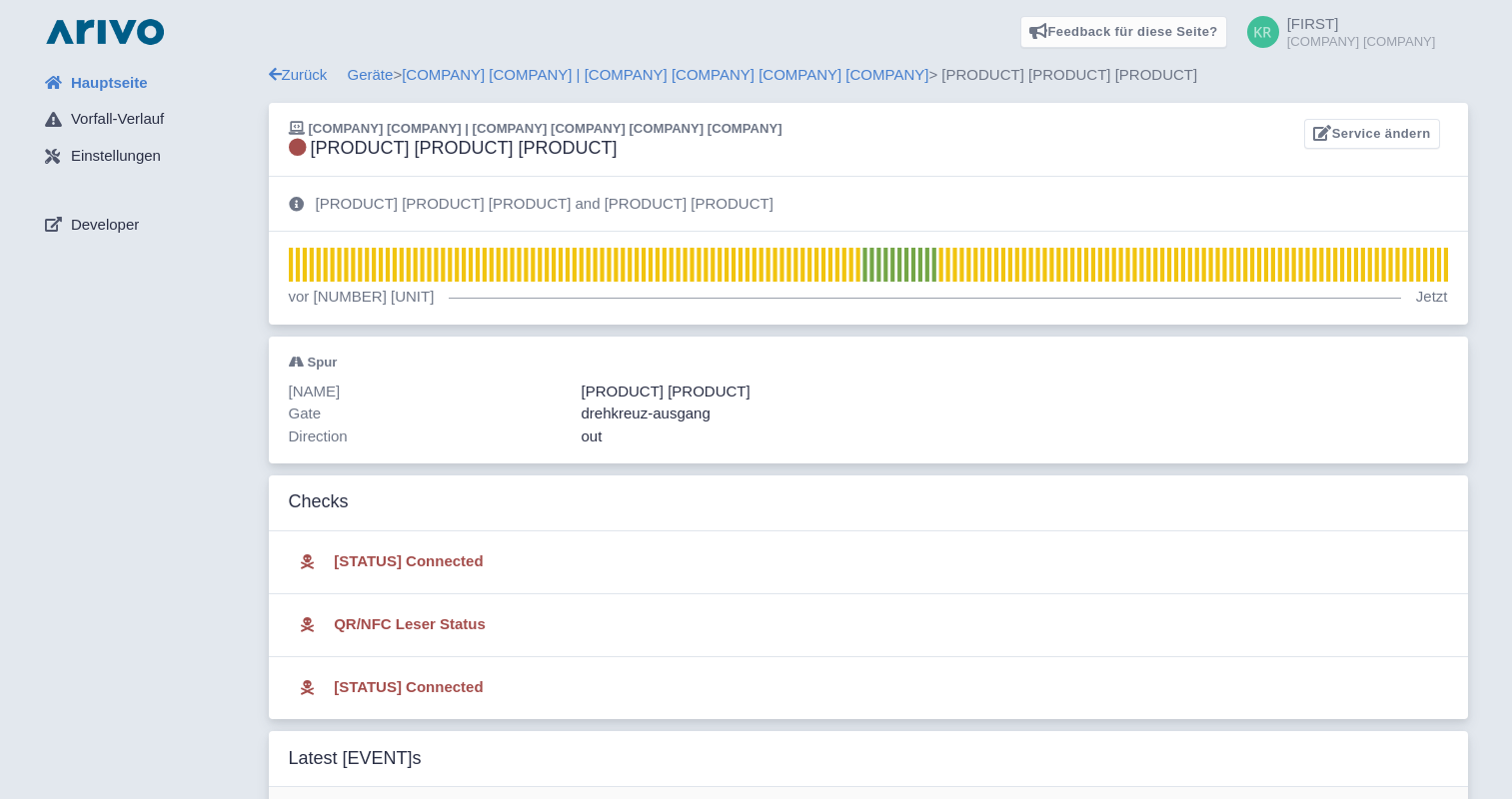 scroll, scrollTop: 0, scrollLeft: 0, axis: both 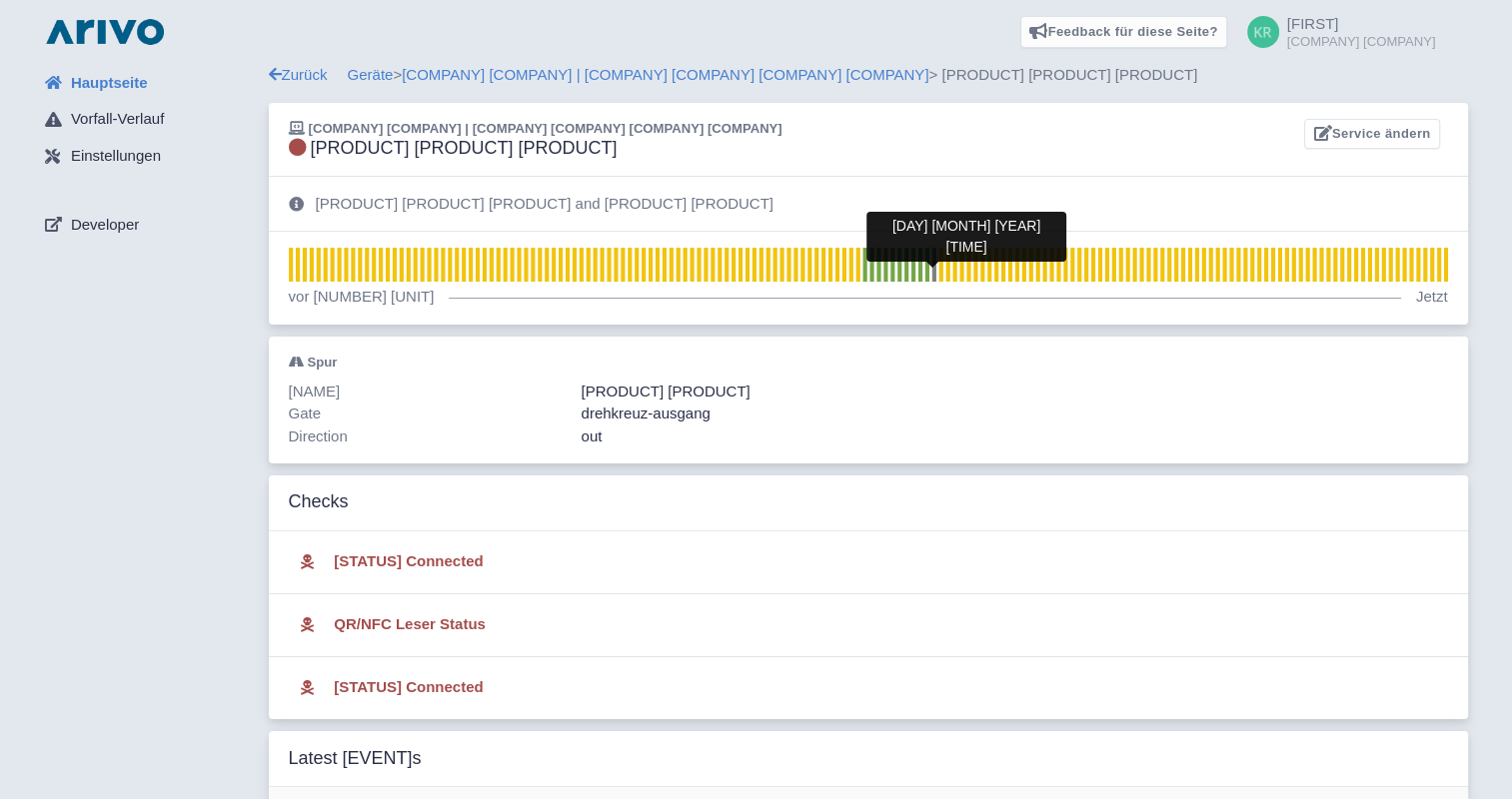 drag, startPoint x: 900, startPoint y: 264, endPoint x: 933, endPoint y: 267, distance: 33.13608 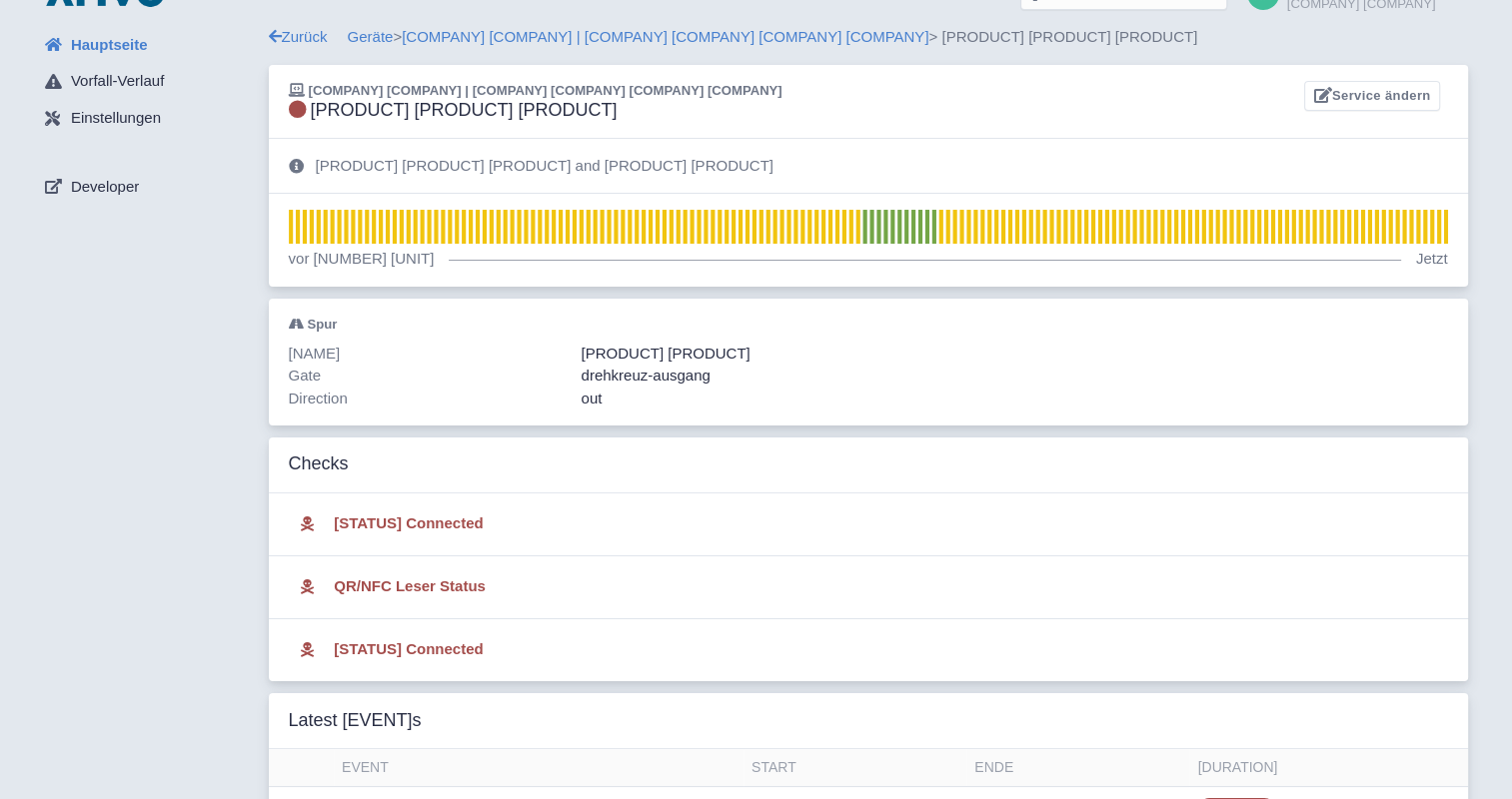 scroll, scrollTop: 0, scrollLeft: 0, axis: both 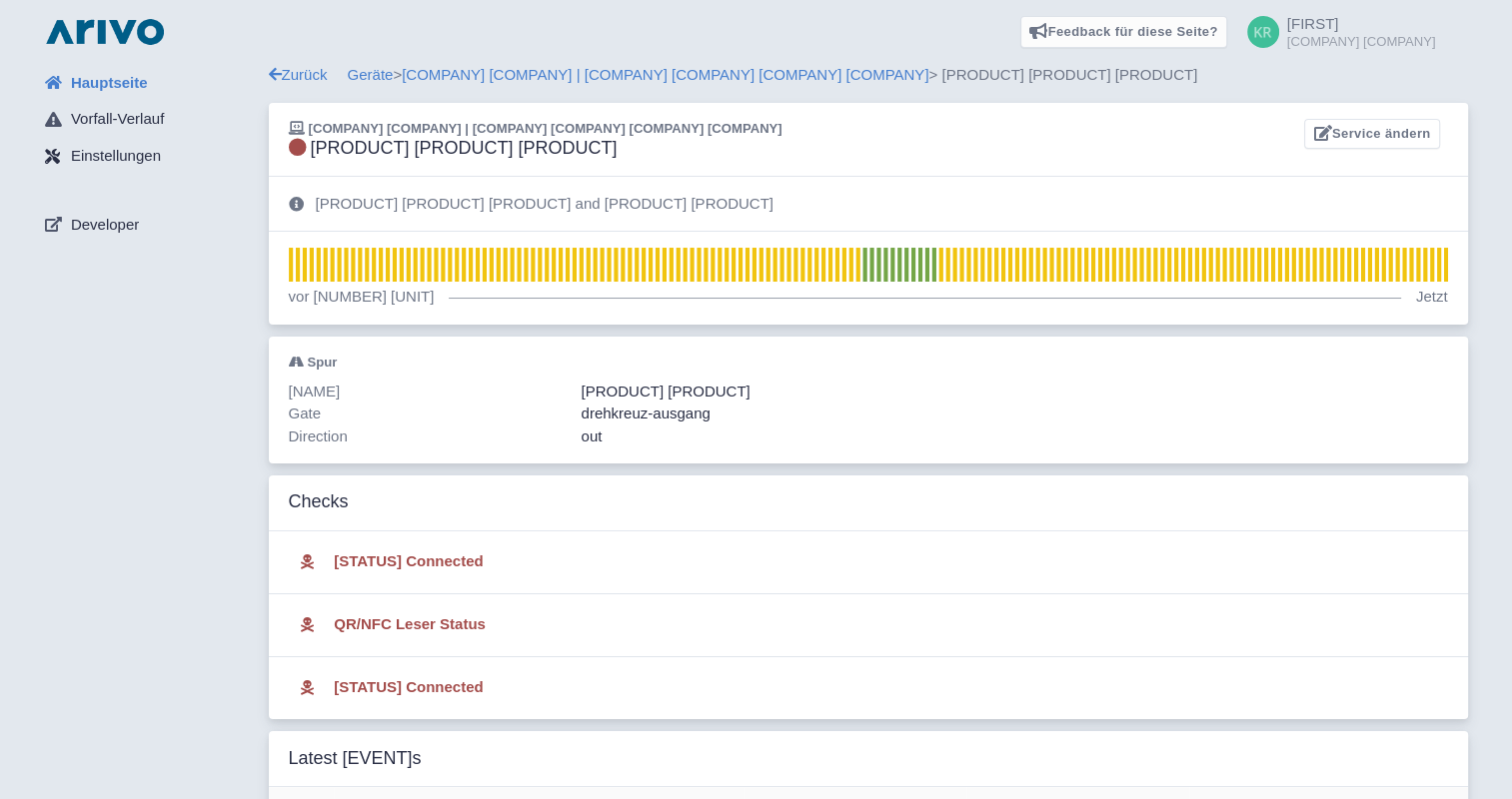 click on "Einstellungen" at bounding box center [116, 156] 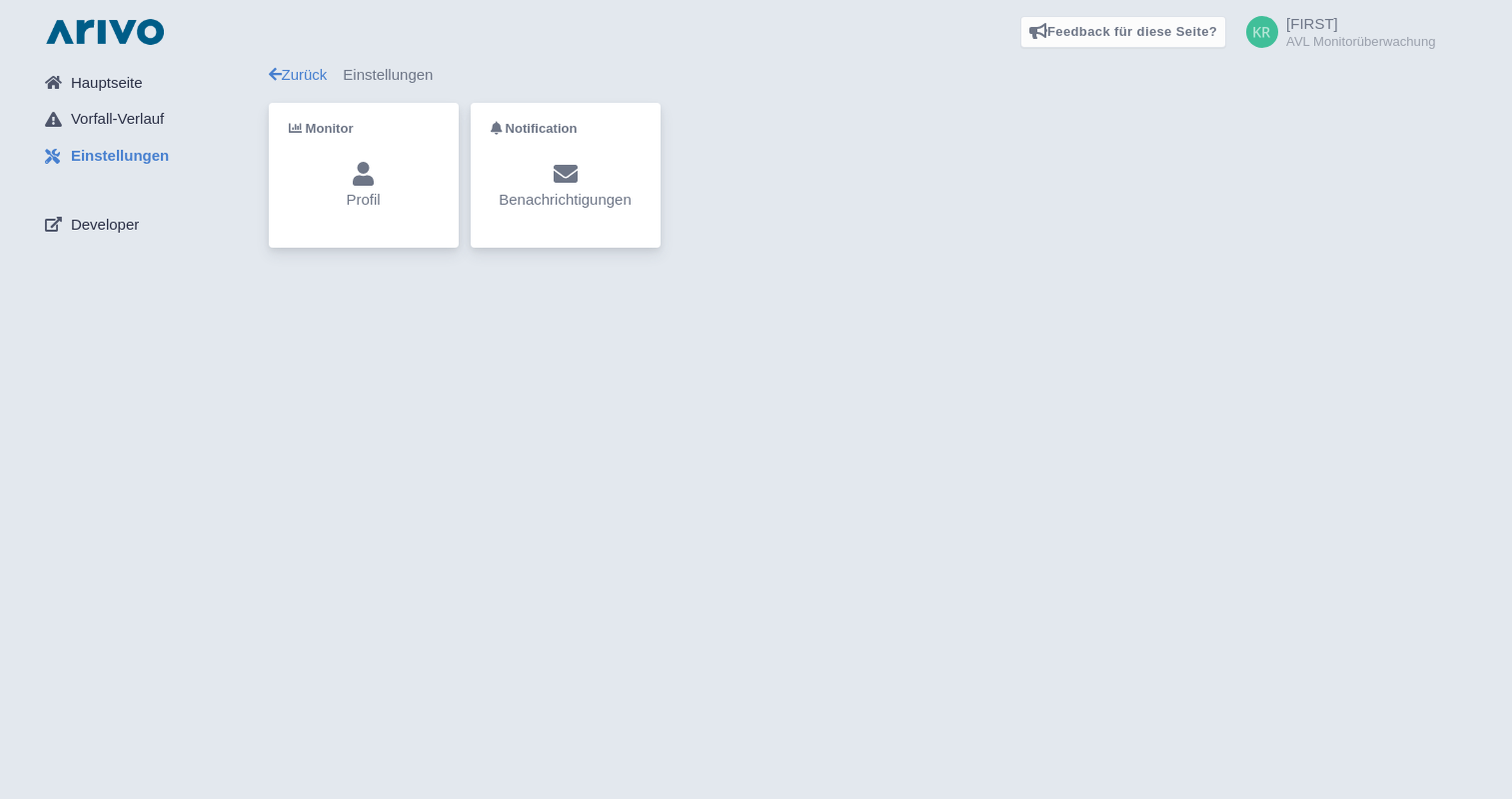 scroll, scrollTop: 0, scrollLeft: 0, axis: both 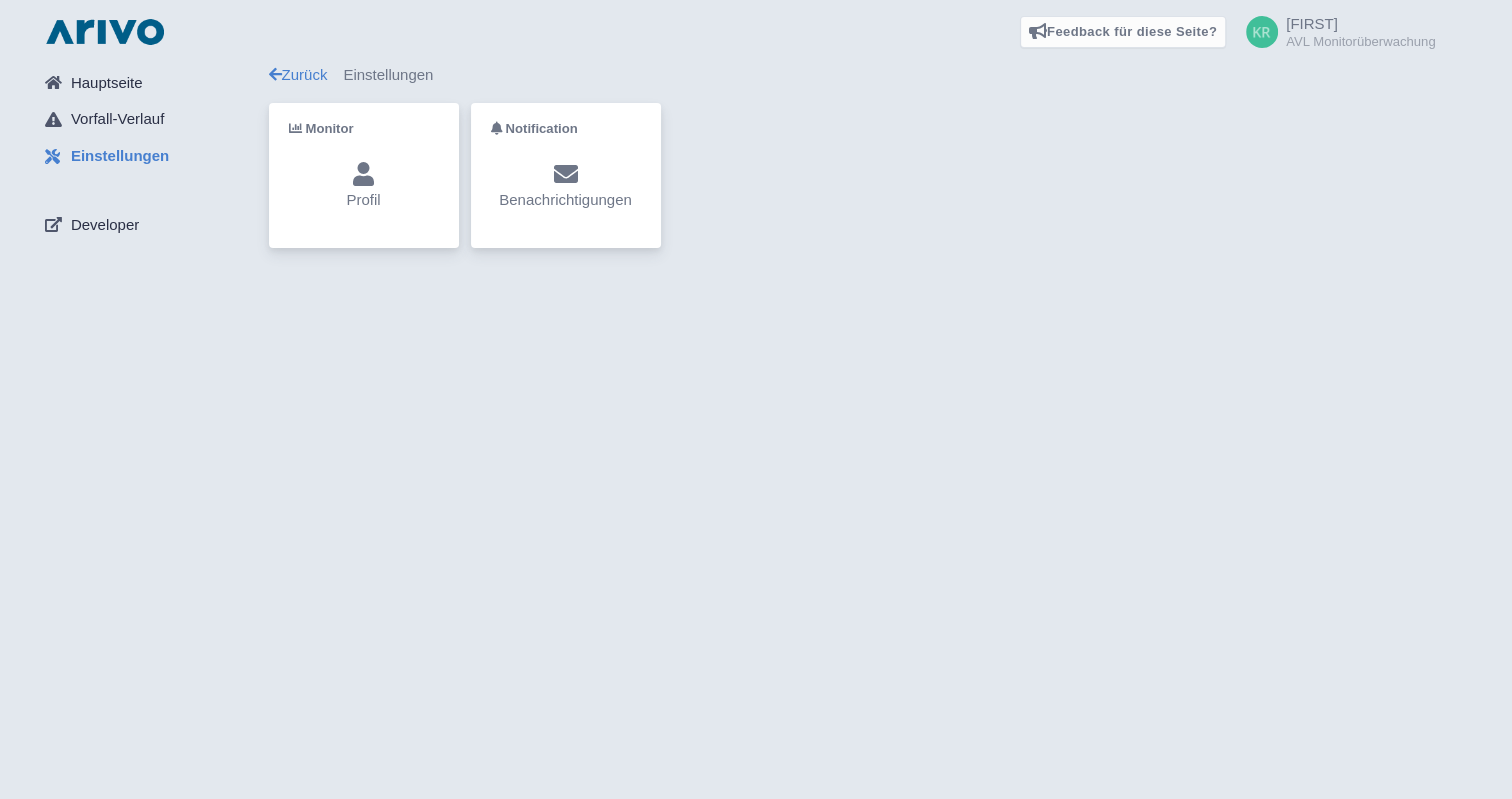 click on "Notification
Benachrichtigungen" at bounding box center (364, 175) 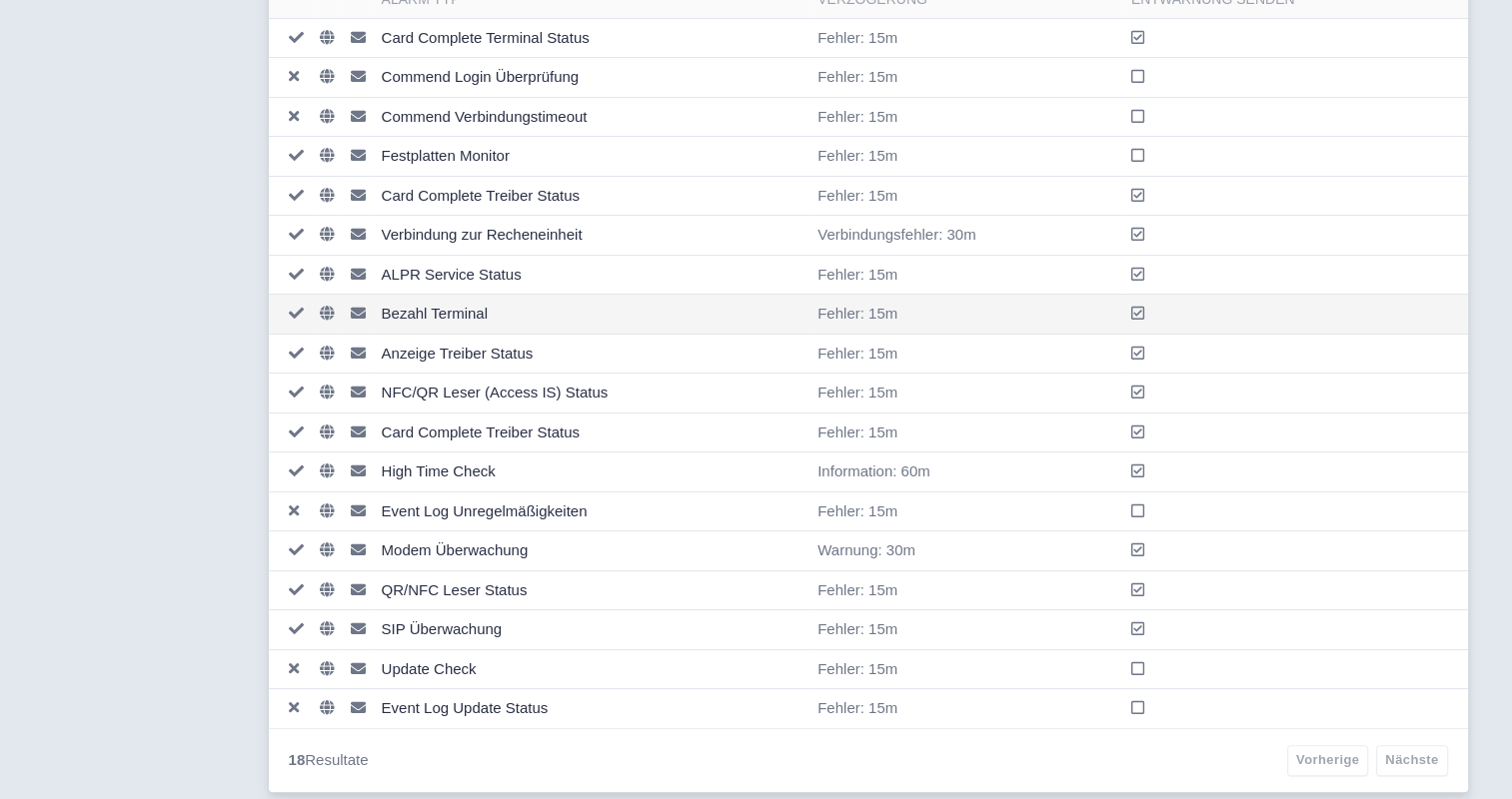 scroll, scrollTop: 0, scrollLeft: 0, axis: both 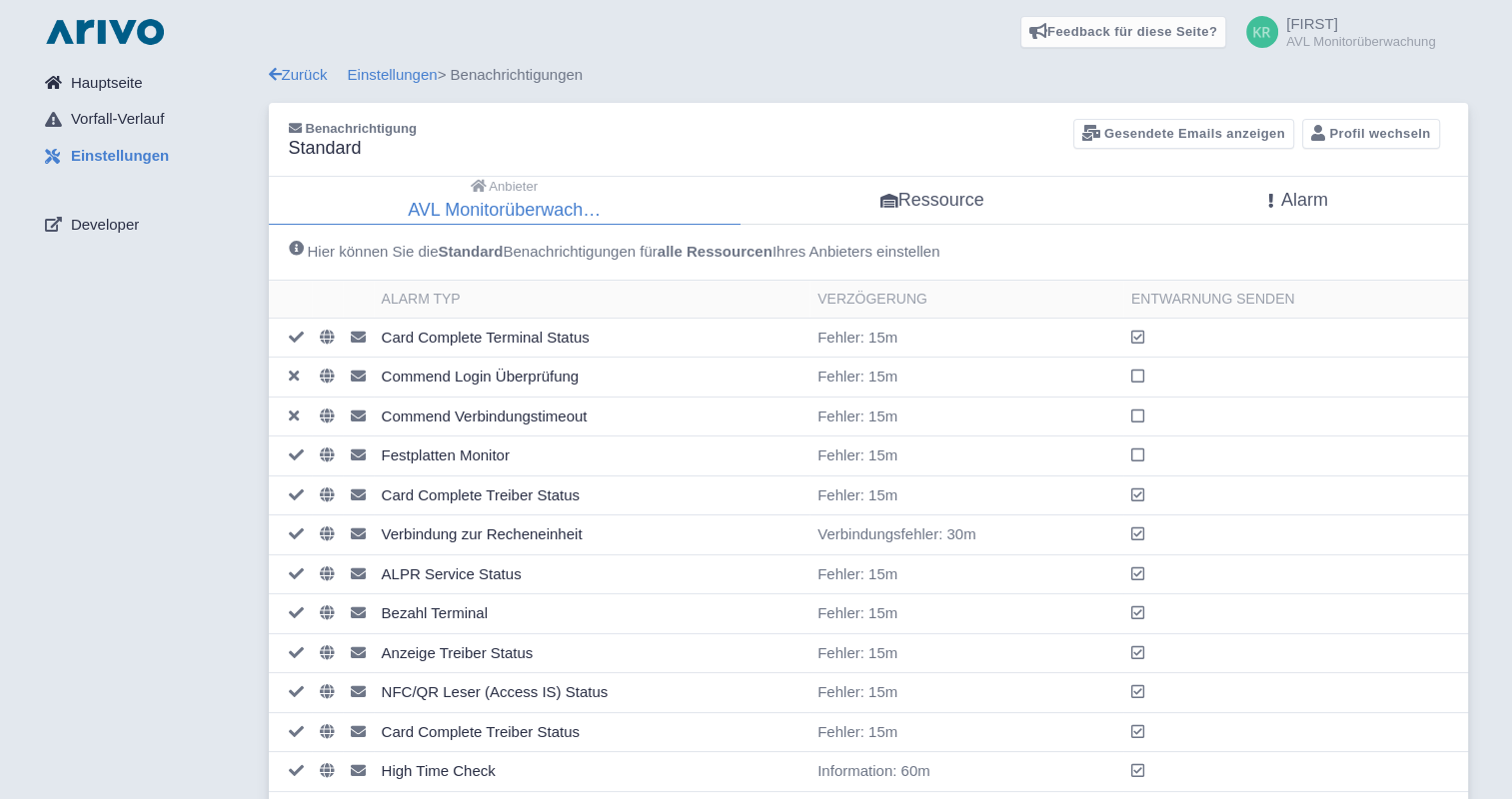 click on "Hauptseite" at bounding box center (107, 83) 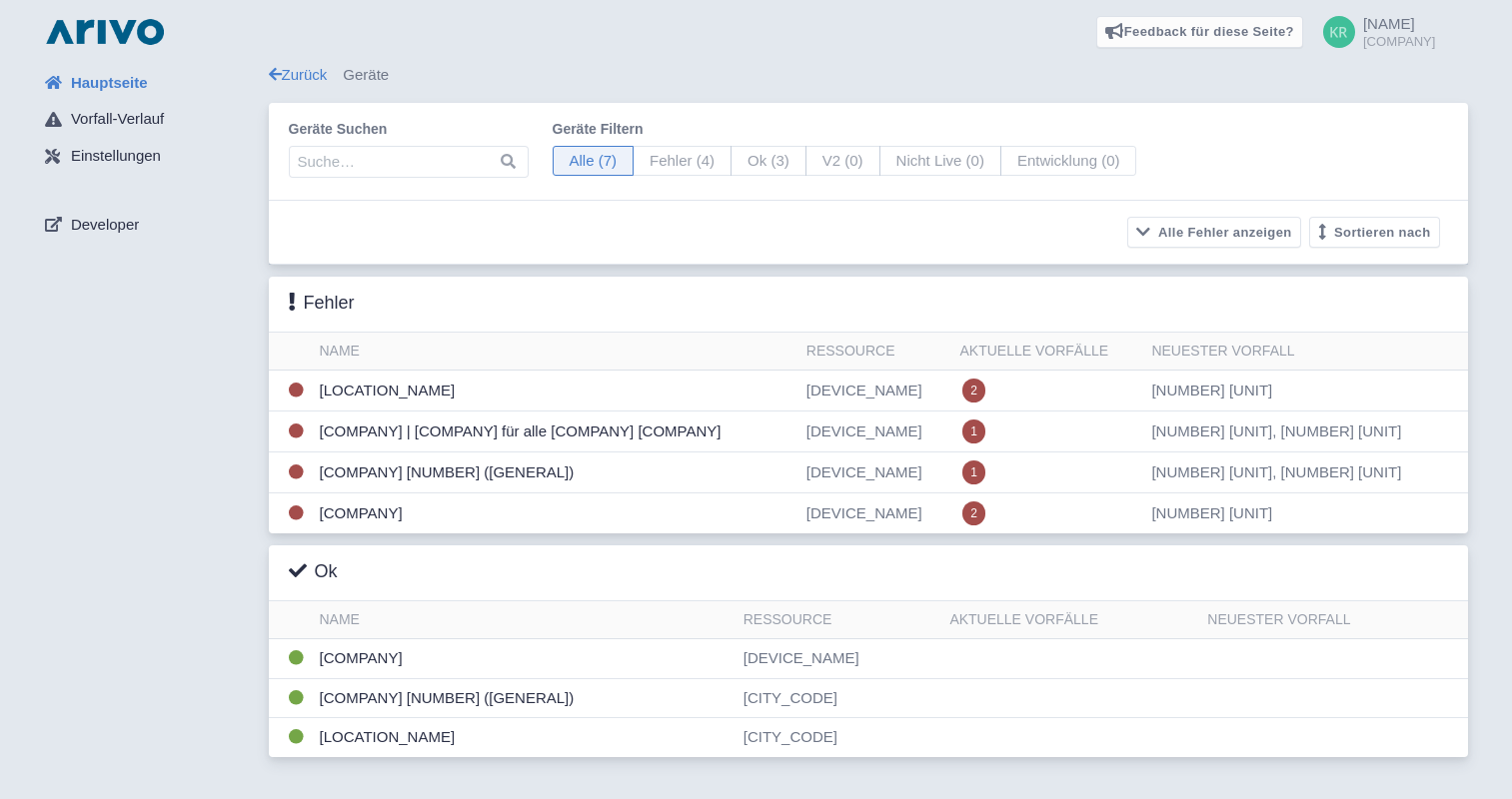scroll, scrollTop: 0, scrollLeft: 0, axis: both 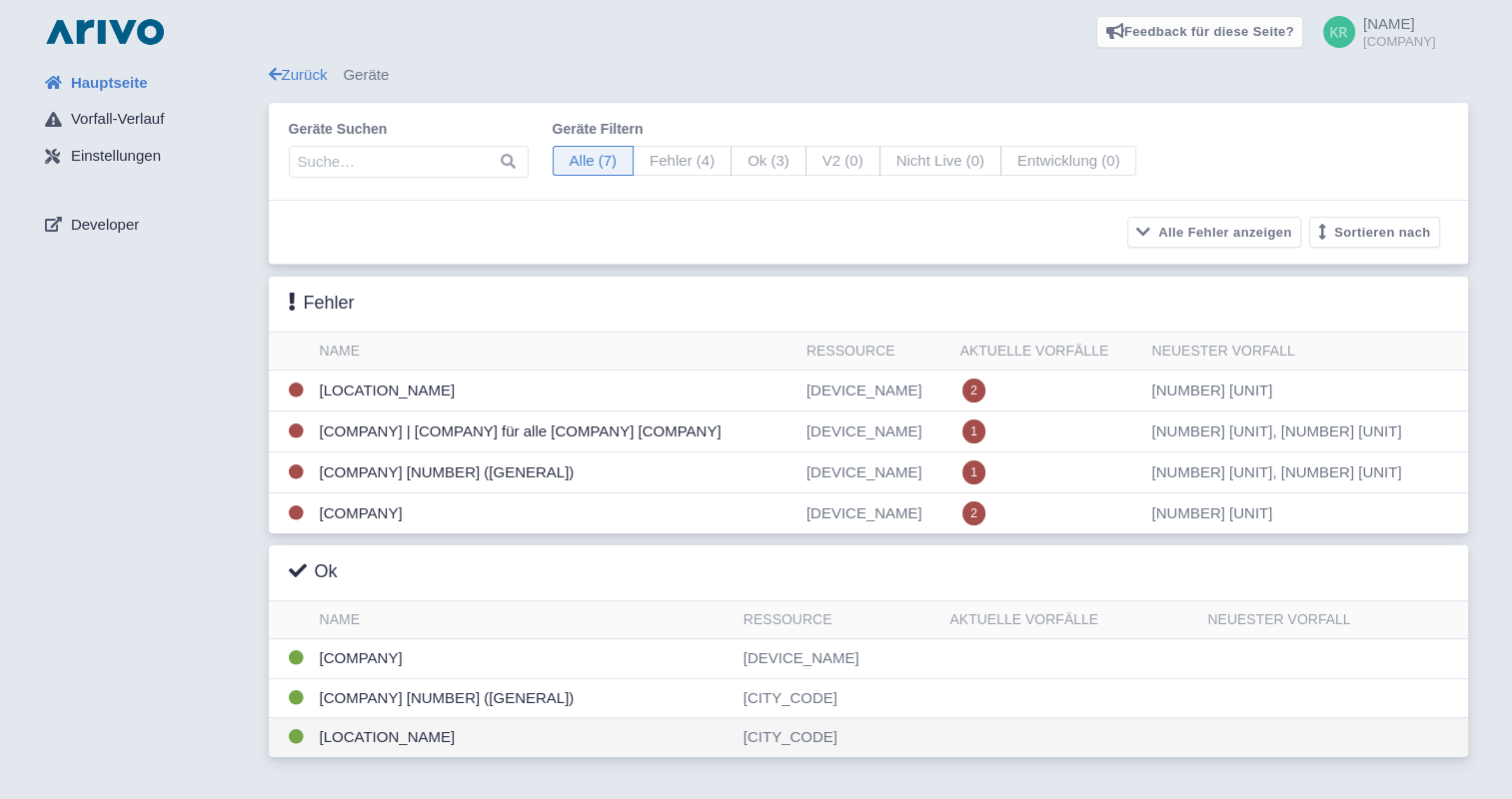 click on "[COMPANY] (Backup)" at bounding box center [524, 659] 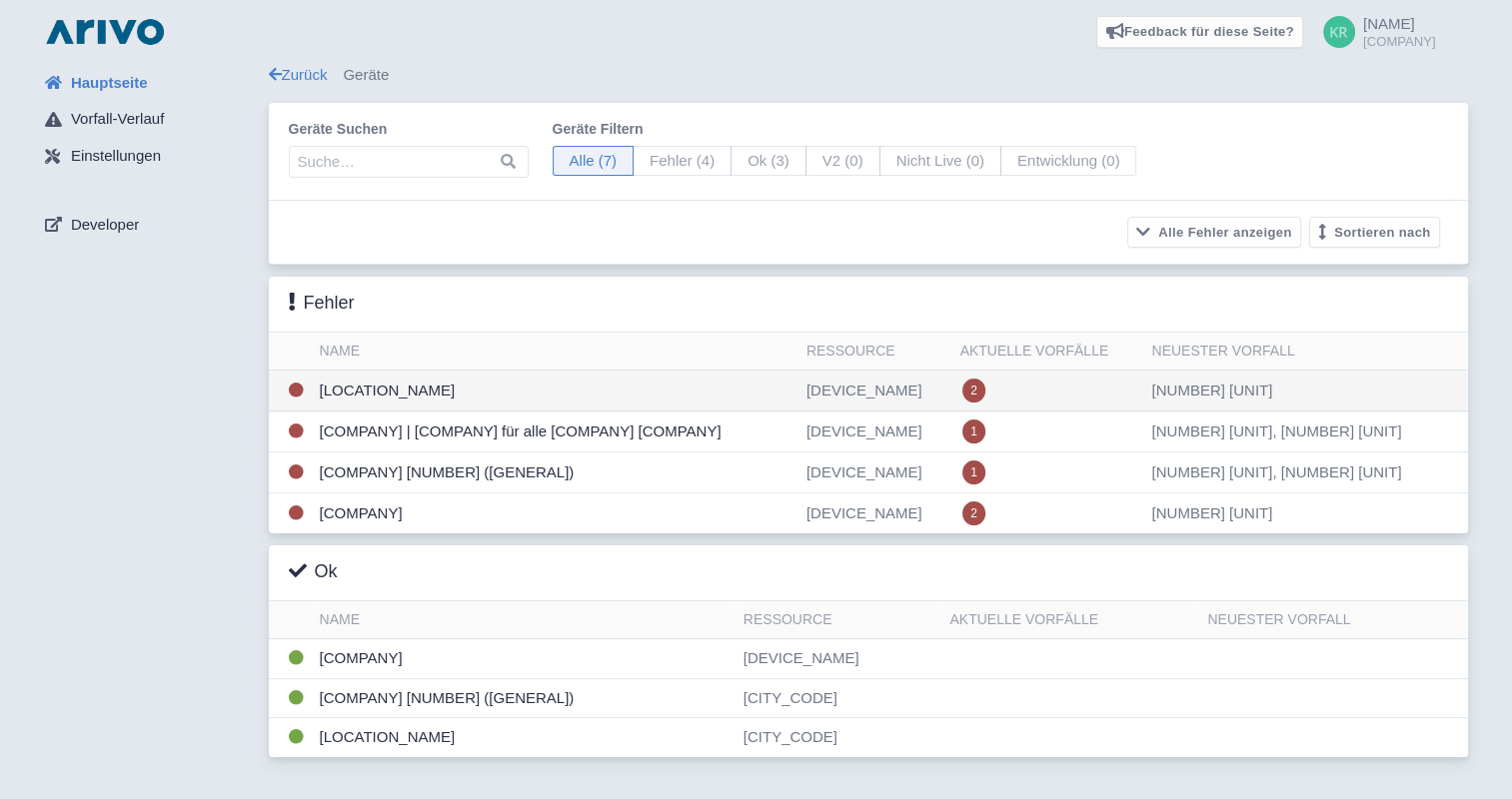 click on "AVL Mariengasse" at bounding box center (555, 391) 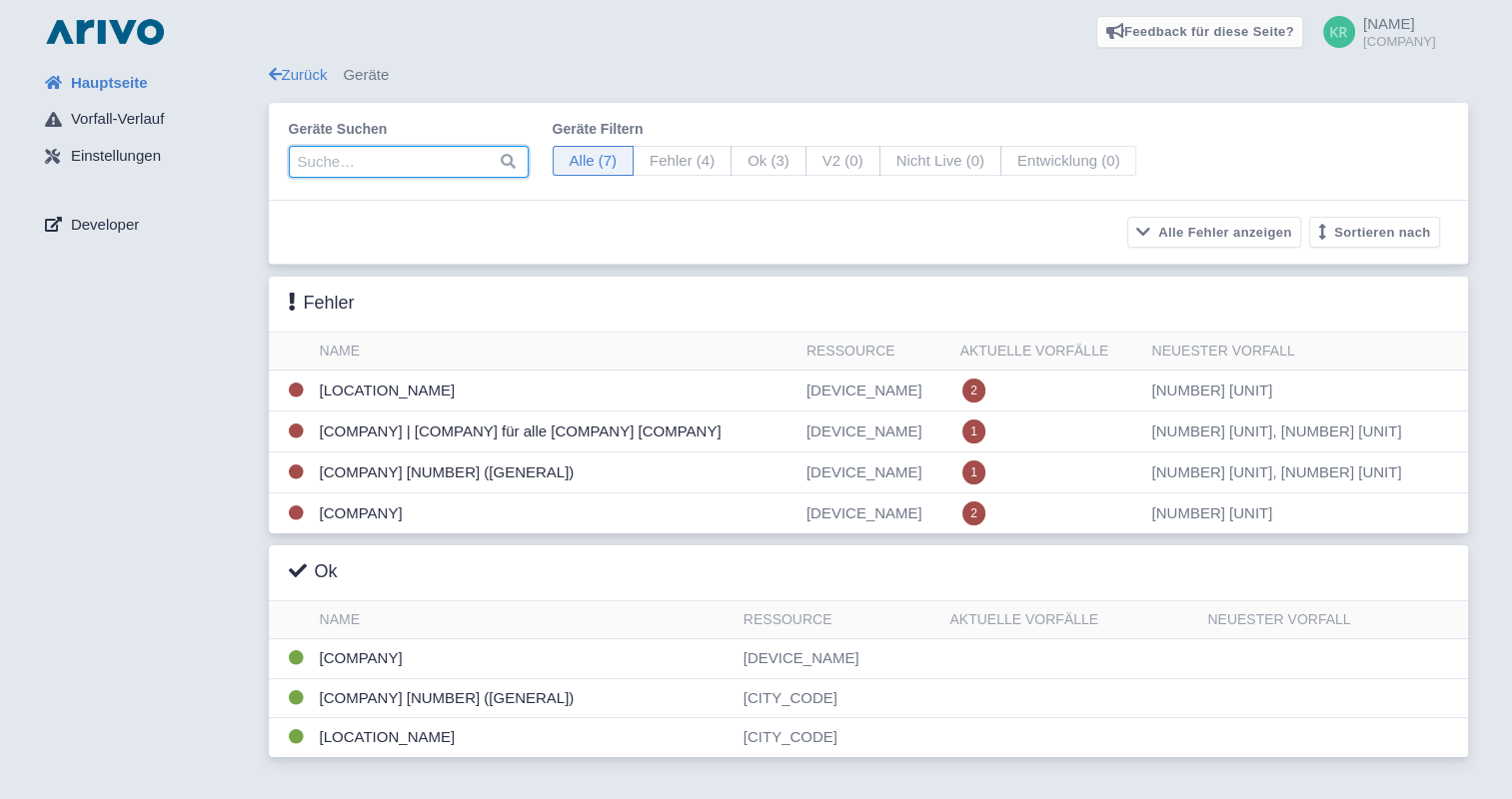 type on "v" 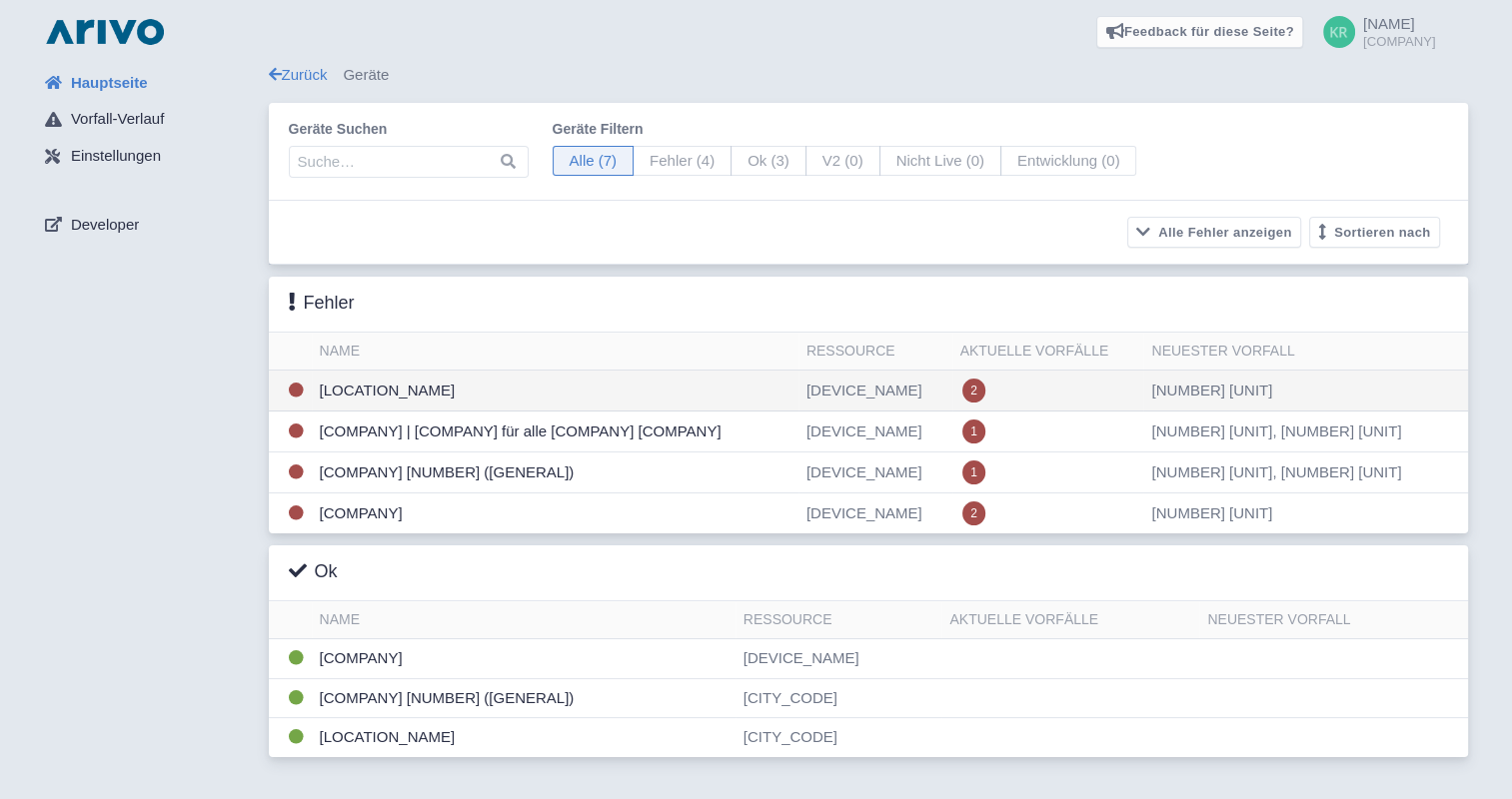 click on "[LOCATION]" at bounding box center [555, 391] 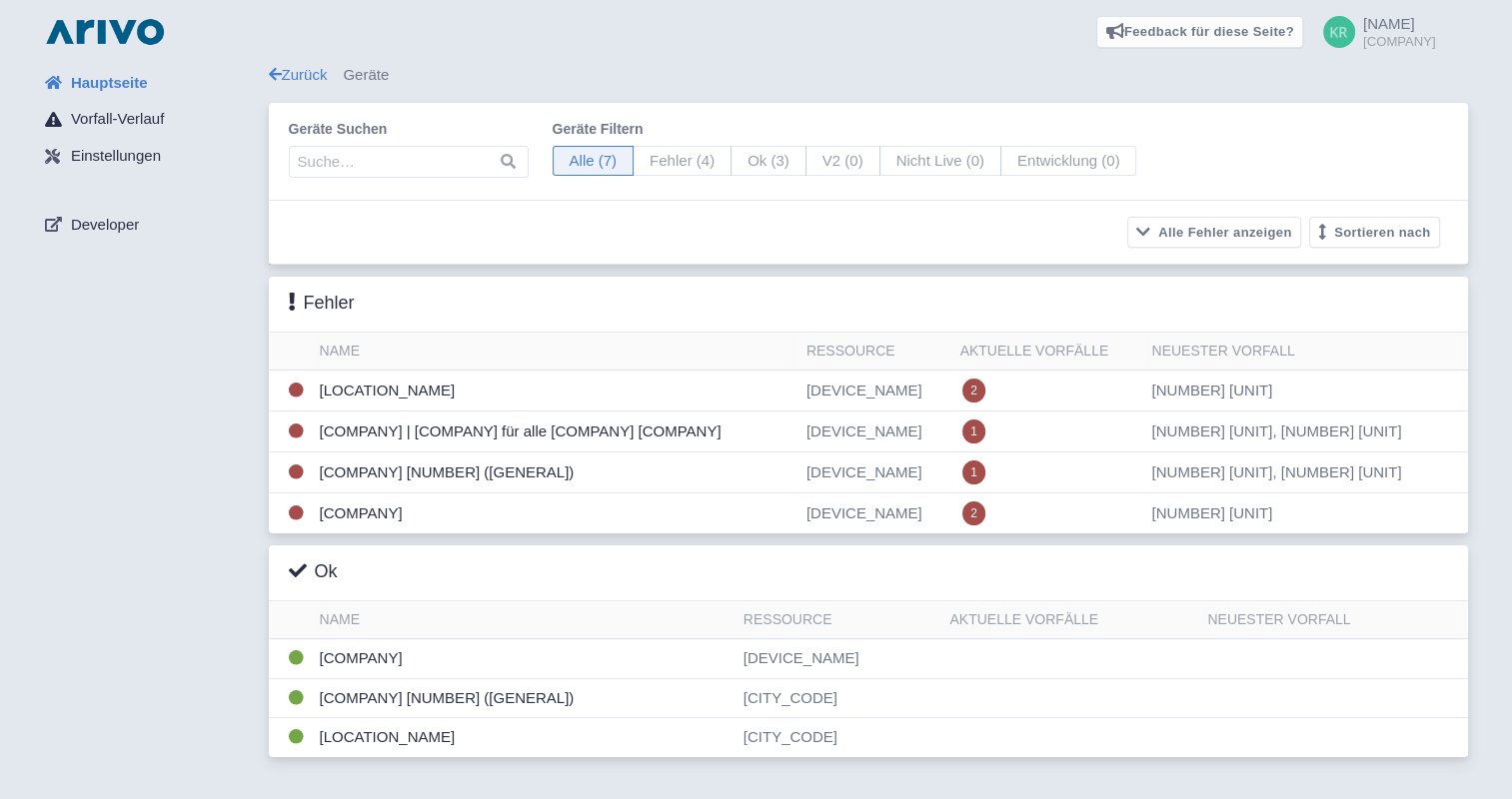 click on "Vorfall-Verlauf" at bounding box center (117, 119) 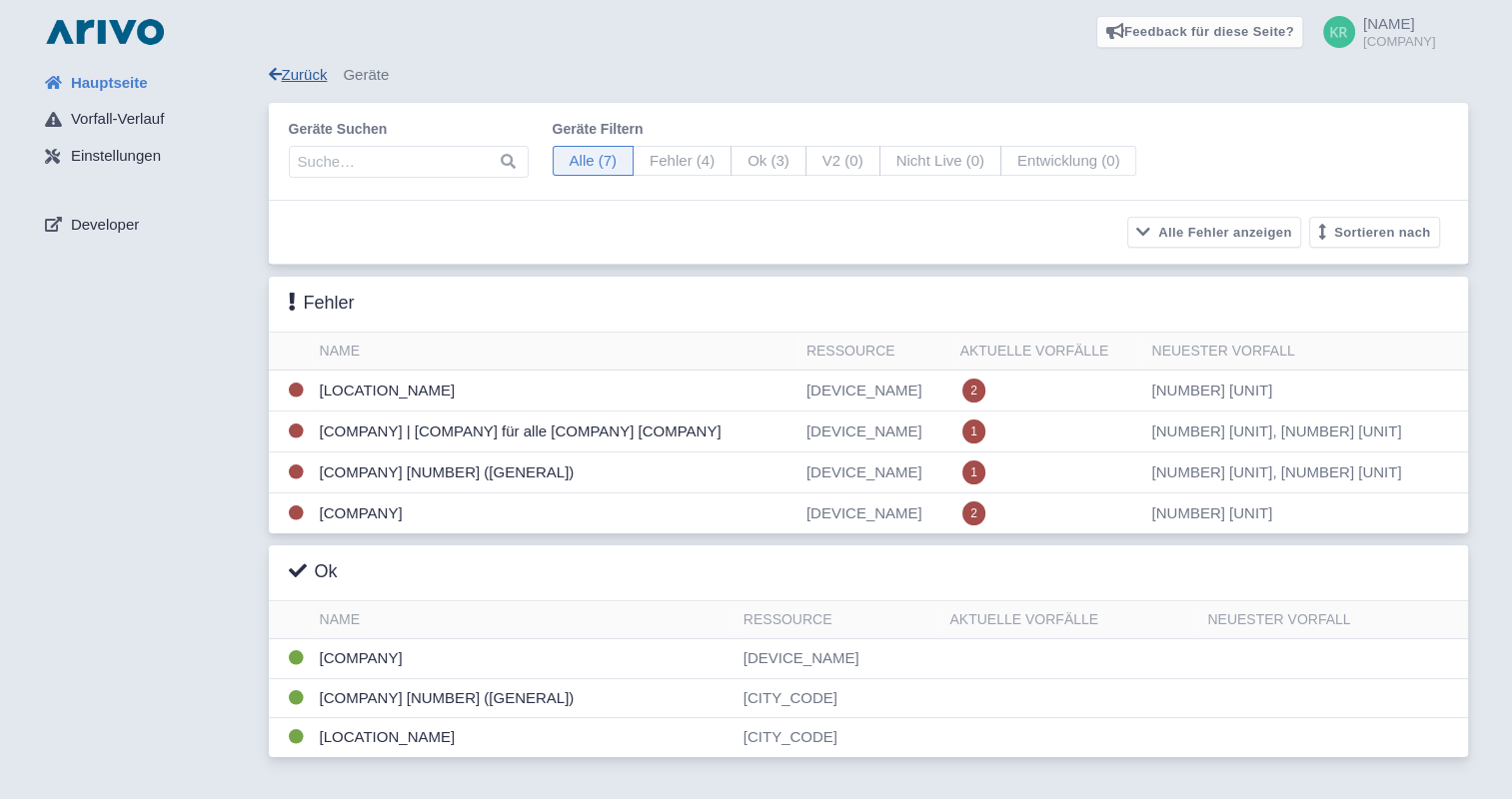 click on "Zurück" at bounding box center (298, 74) 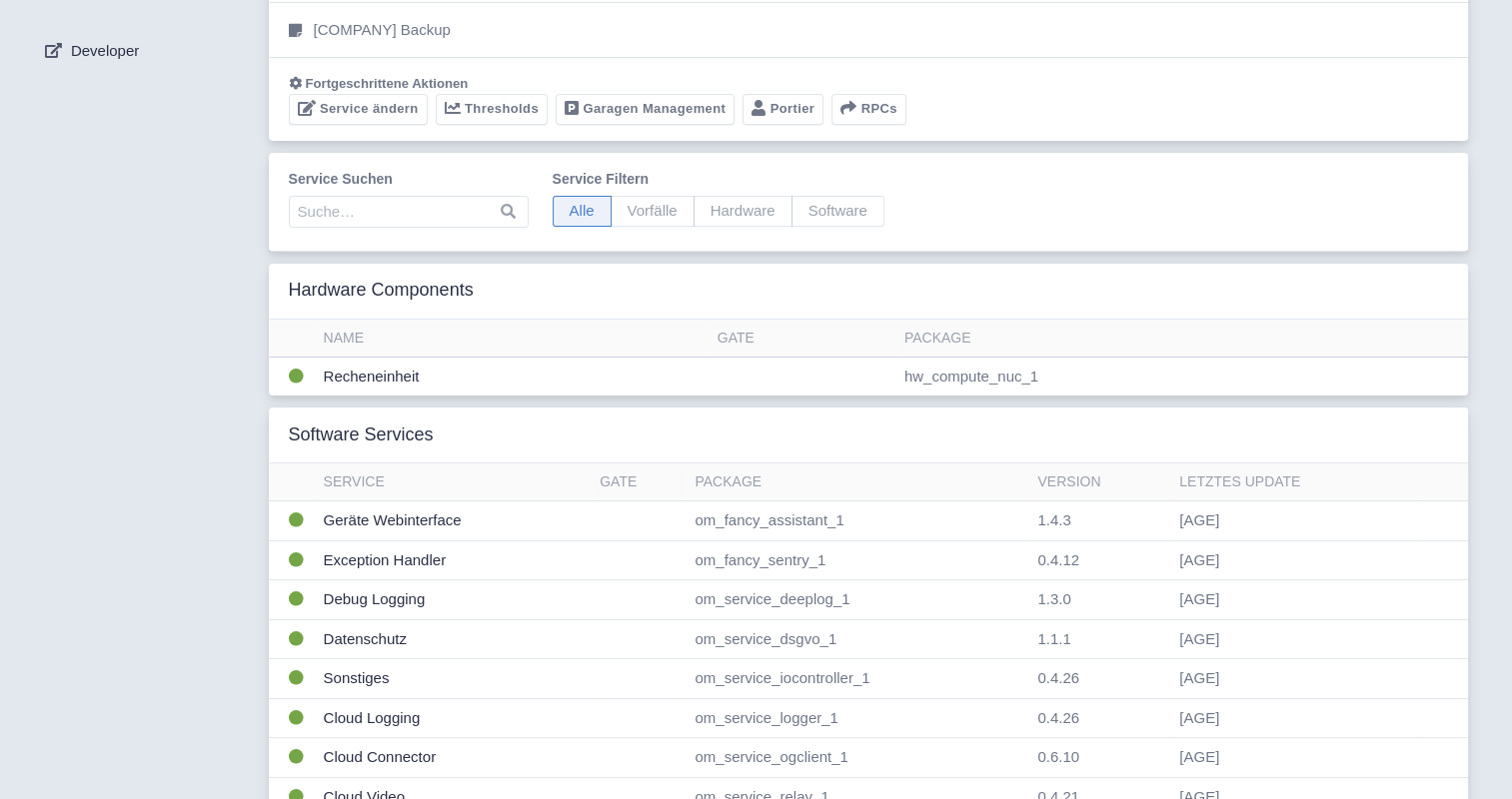 scroll, scrollTop: 0, scrollLeft: 0, axis: both 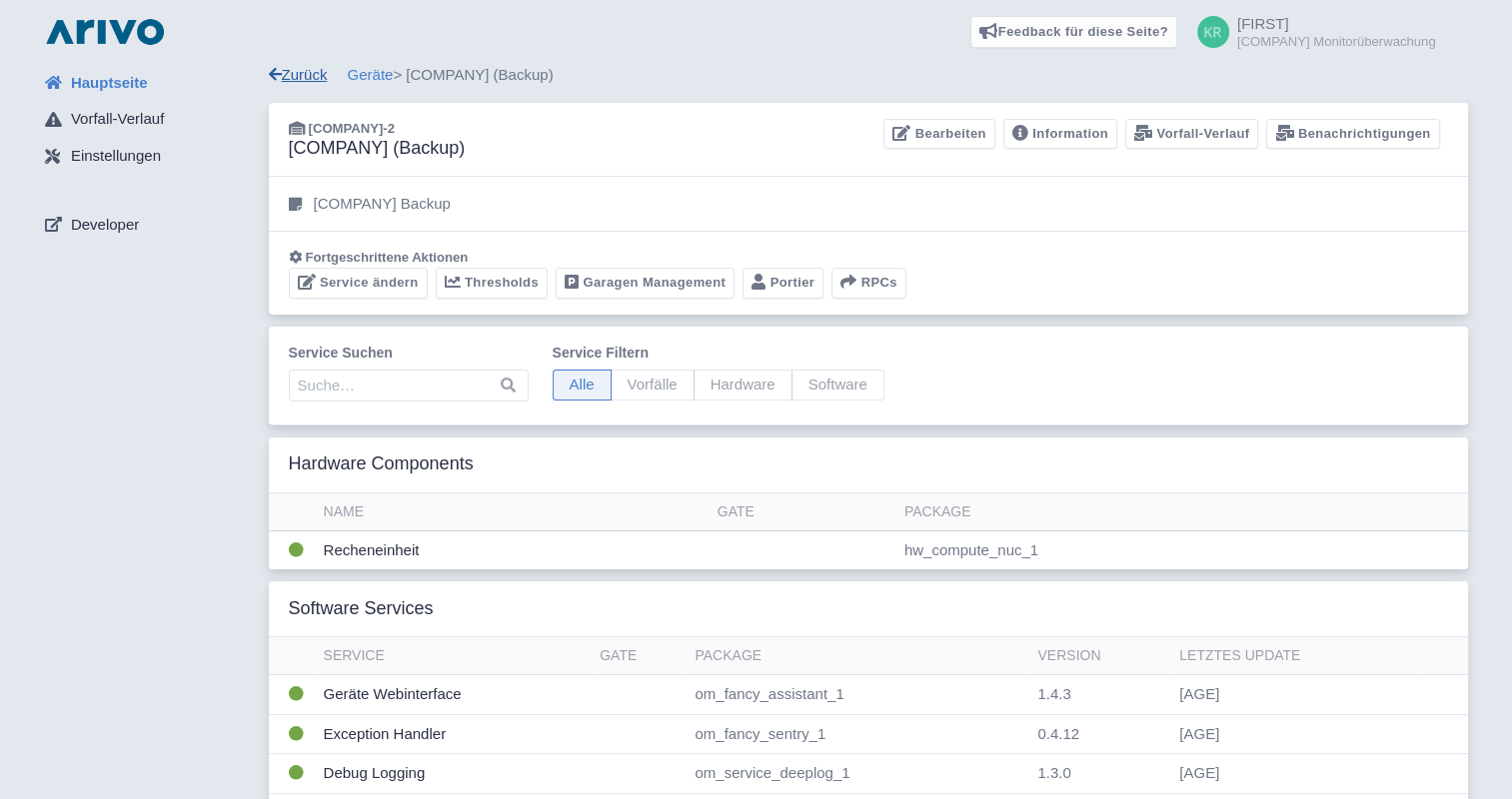 click on "Zurück" at bounding box center (298, 74) 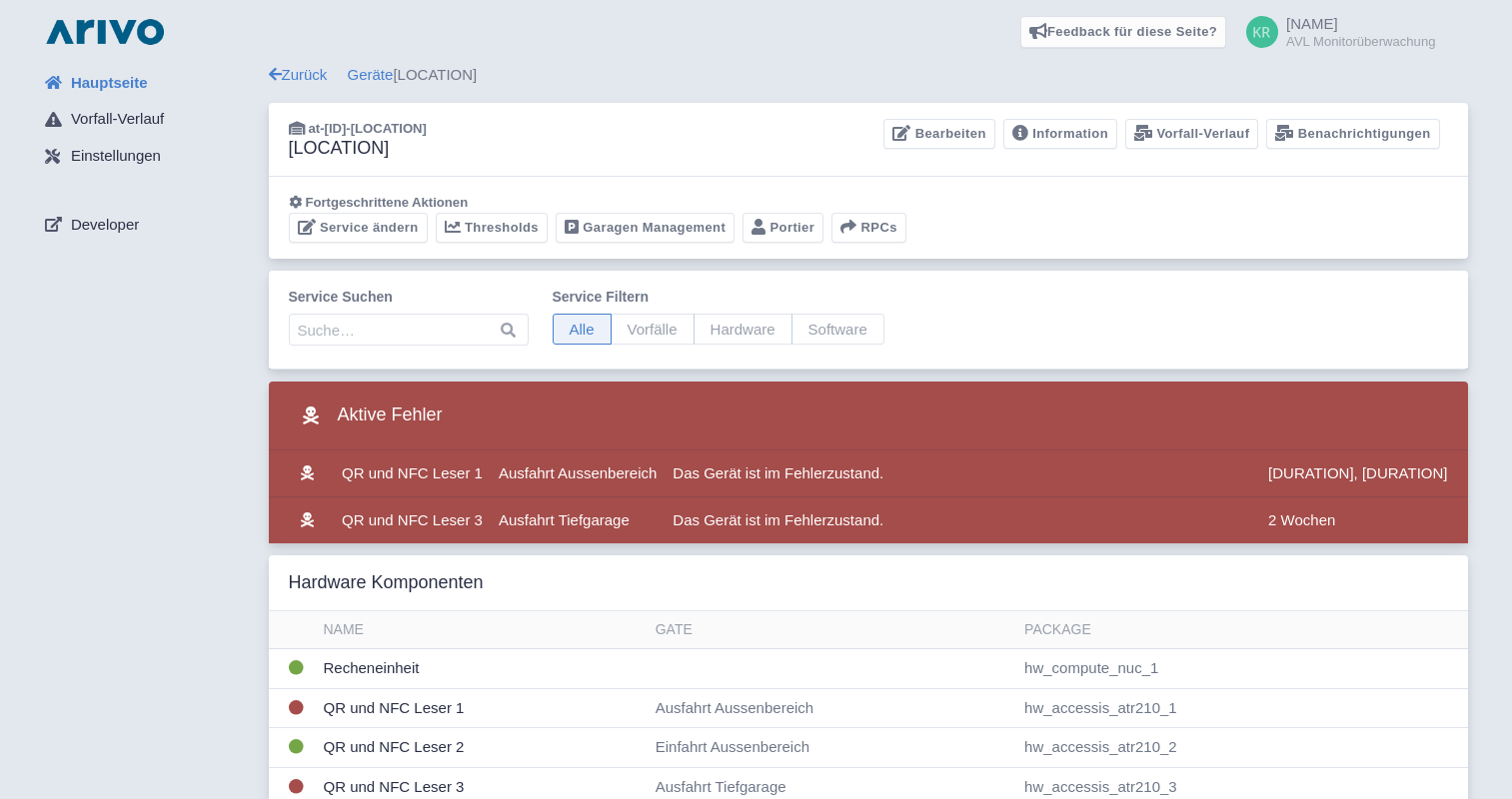 scroll, scrollTop: 0, scrollLeft: 0, axis: both 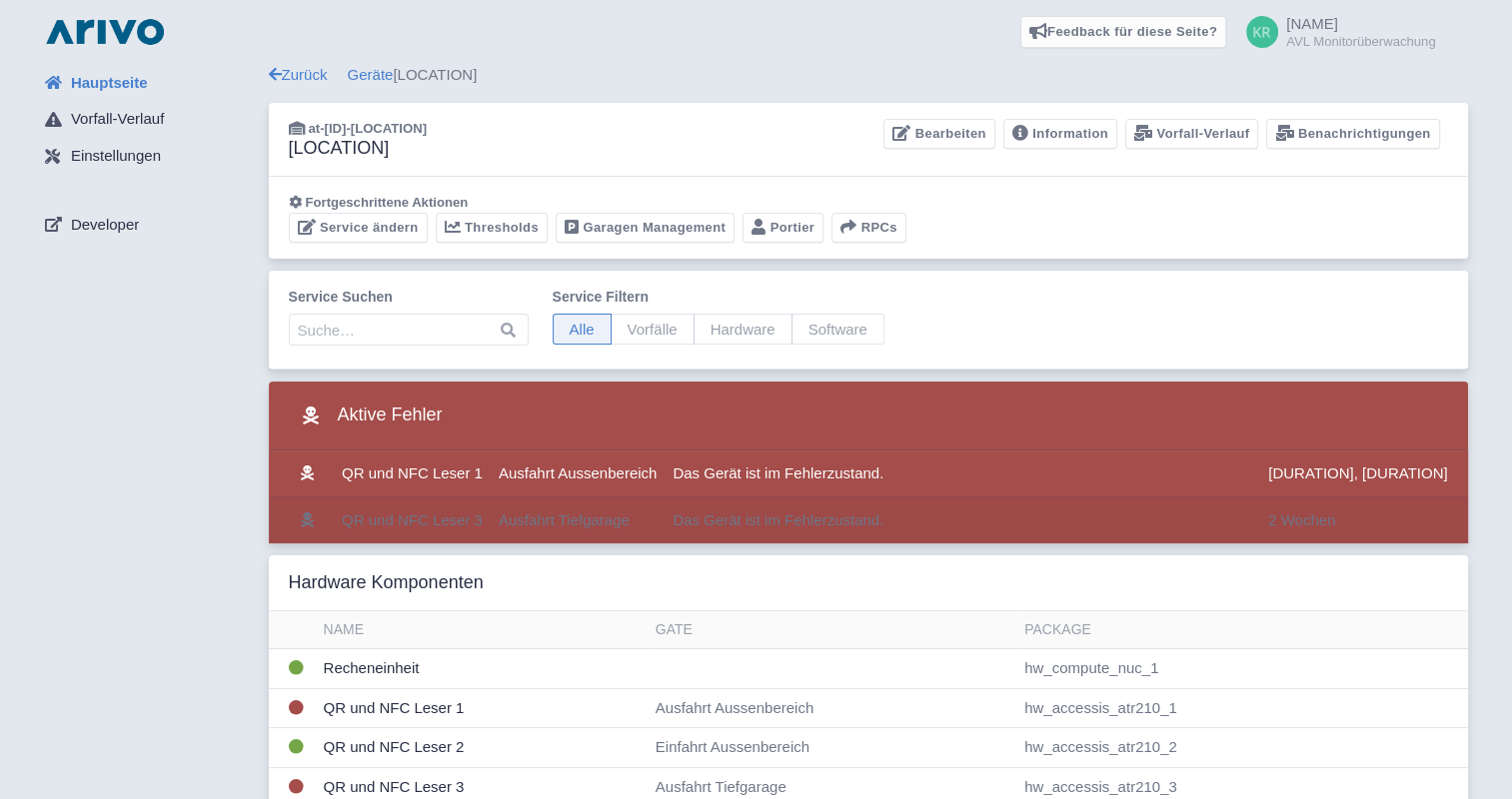 click on "Ausfahrt Tiefgarage" at bounding box center [578, 473] 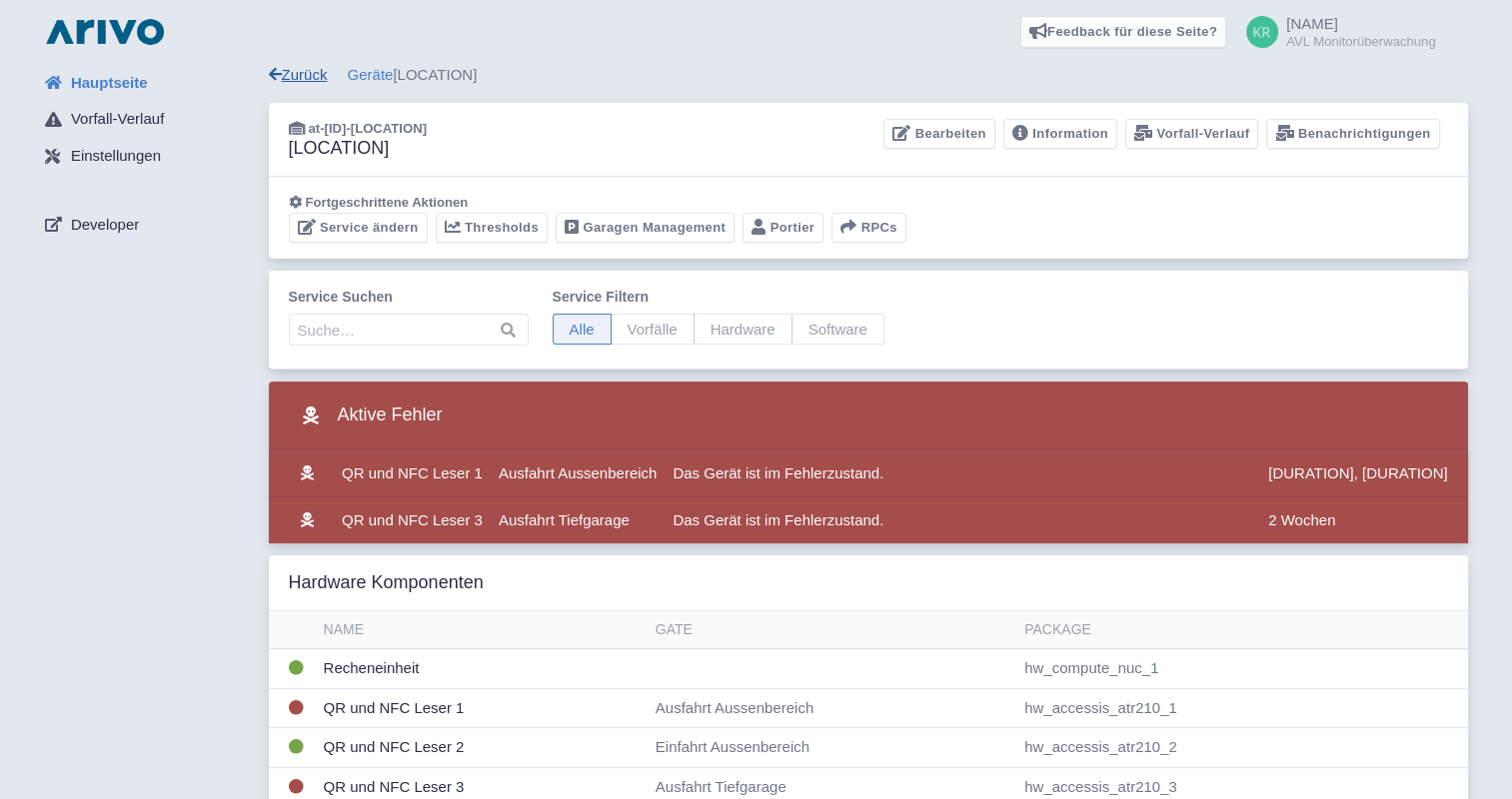 click on "Zurück" at bounding box center [298, 74] 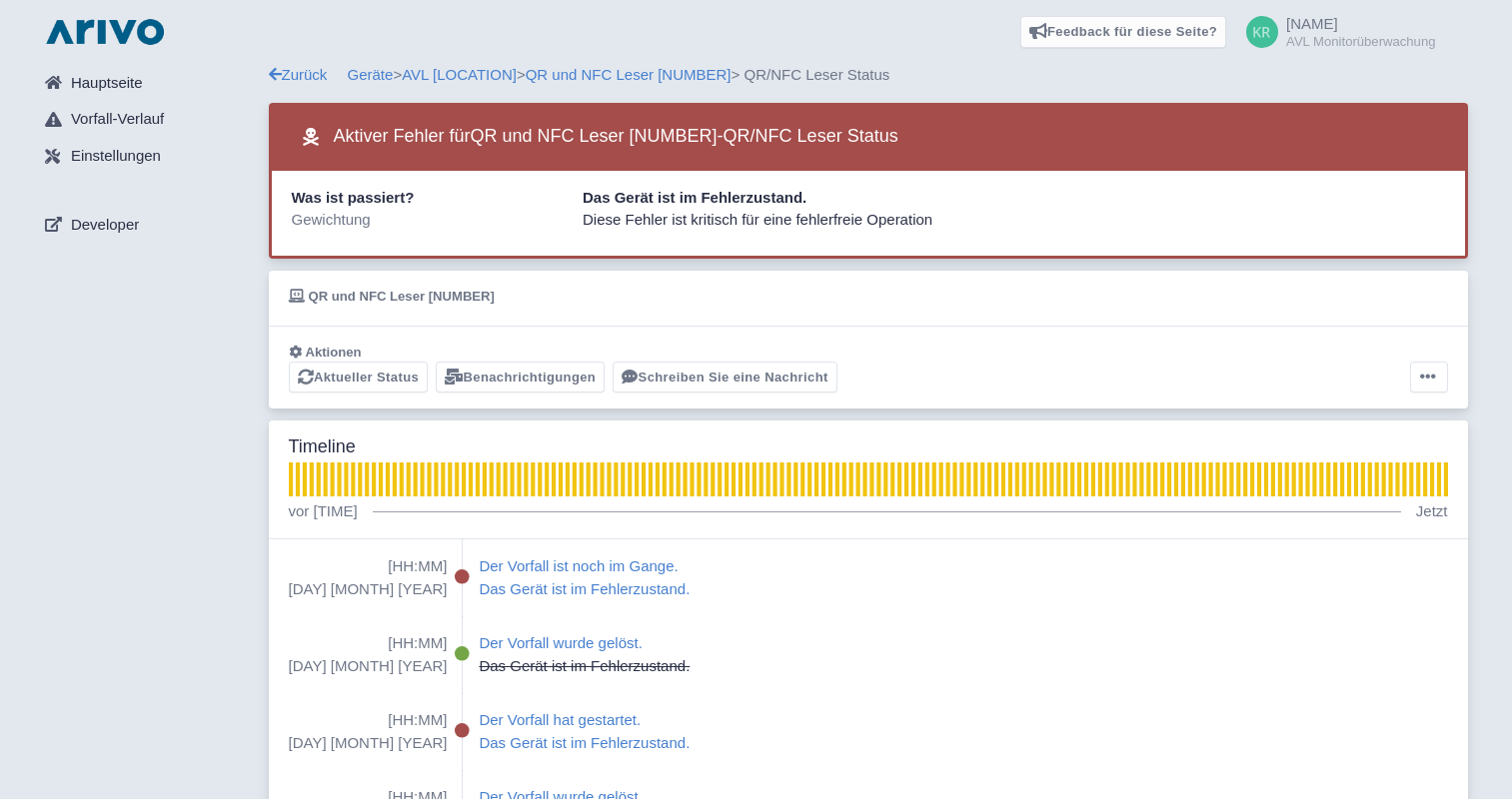 scroll, scrollTop: 0, scrollLeft: 0, axis: both 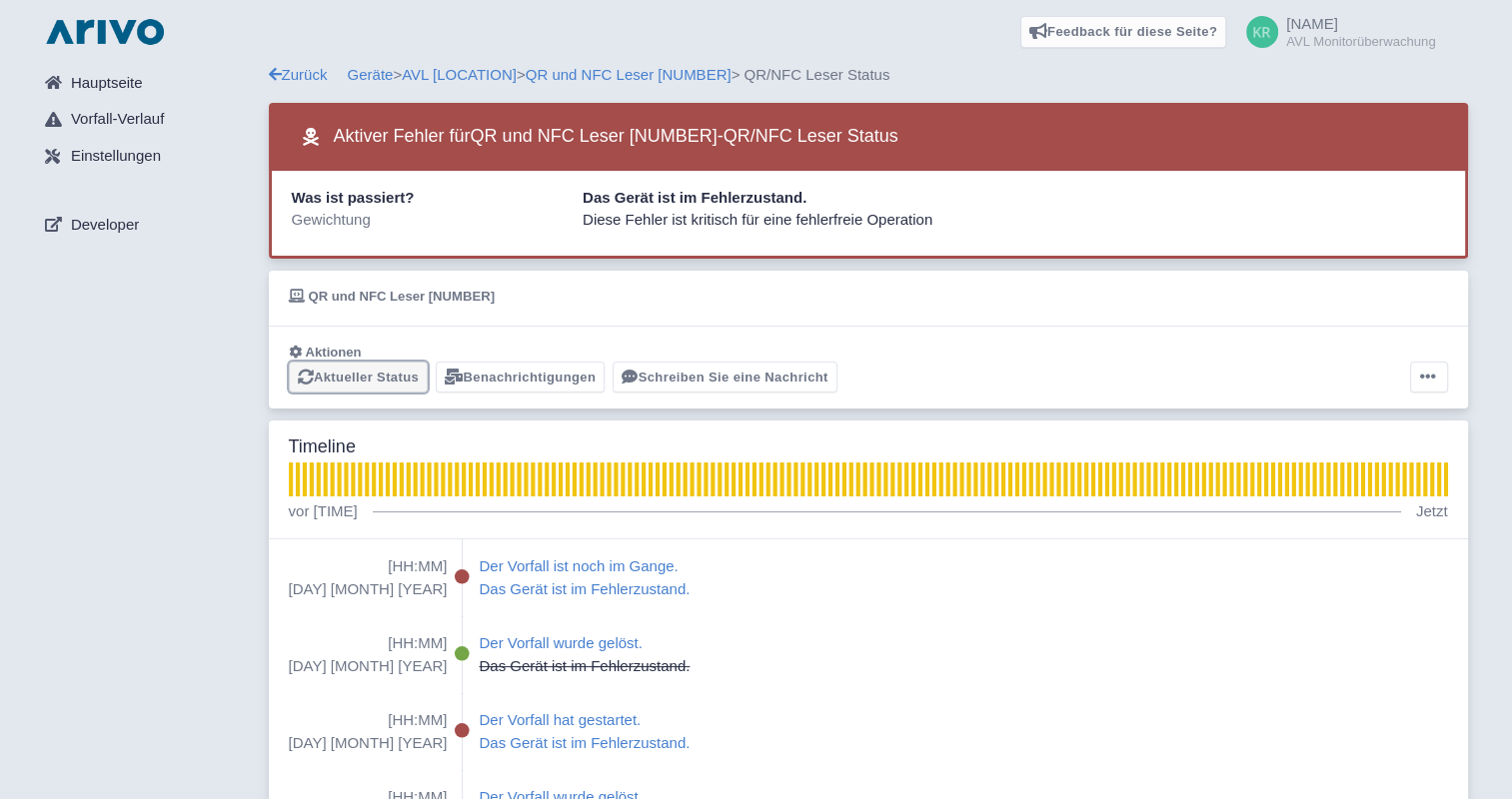 click on "Aktueller Status" at bounding box center [359, 377] 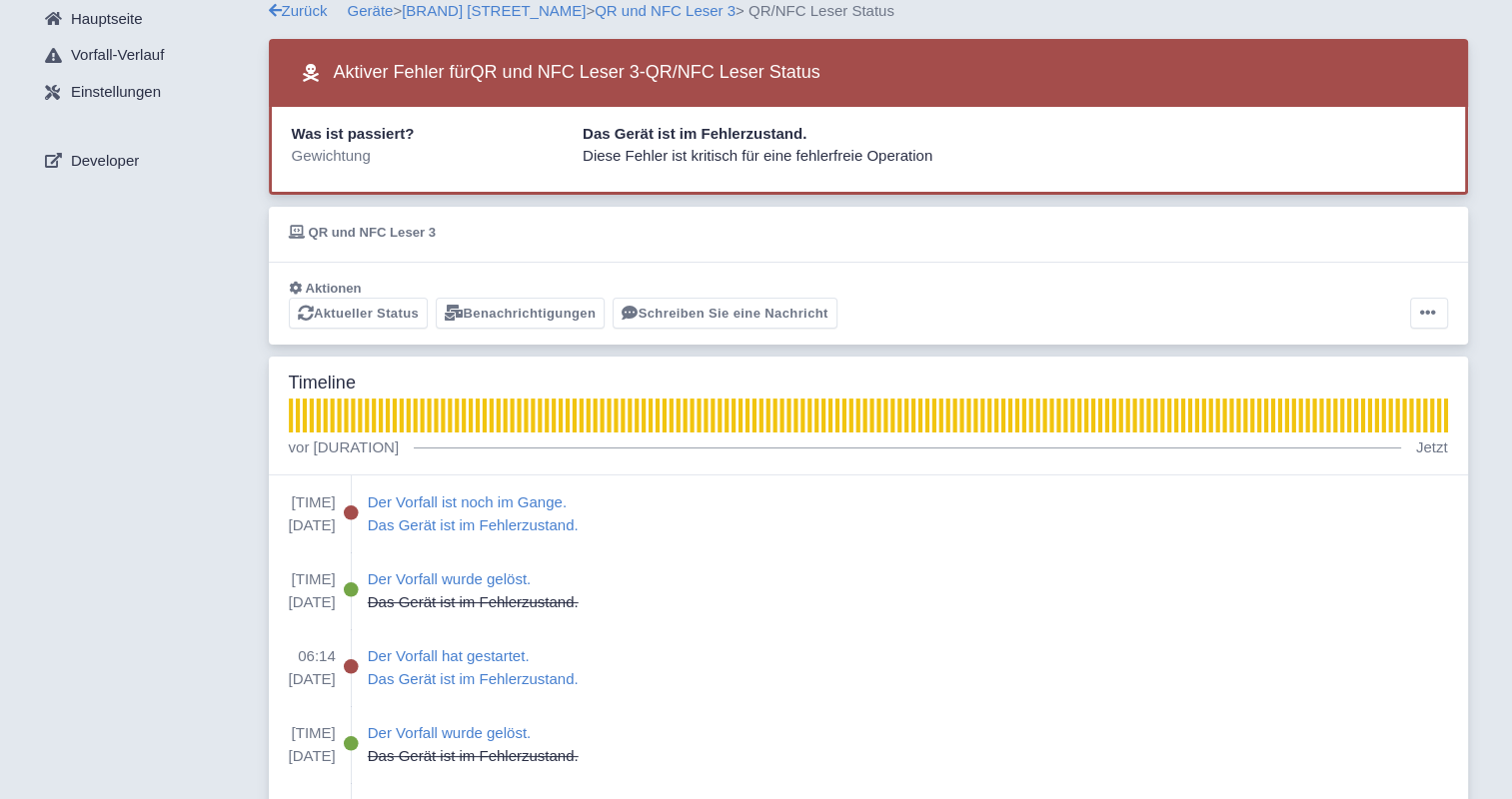 scroll, scrollTop: 0, scrollLeft: 0, axis: both 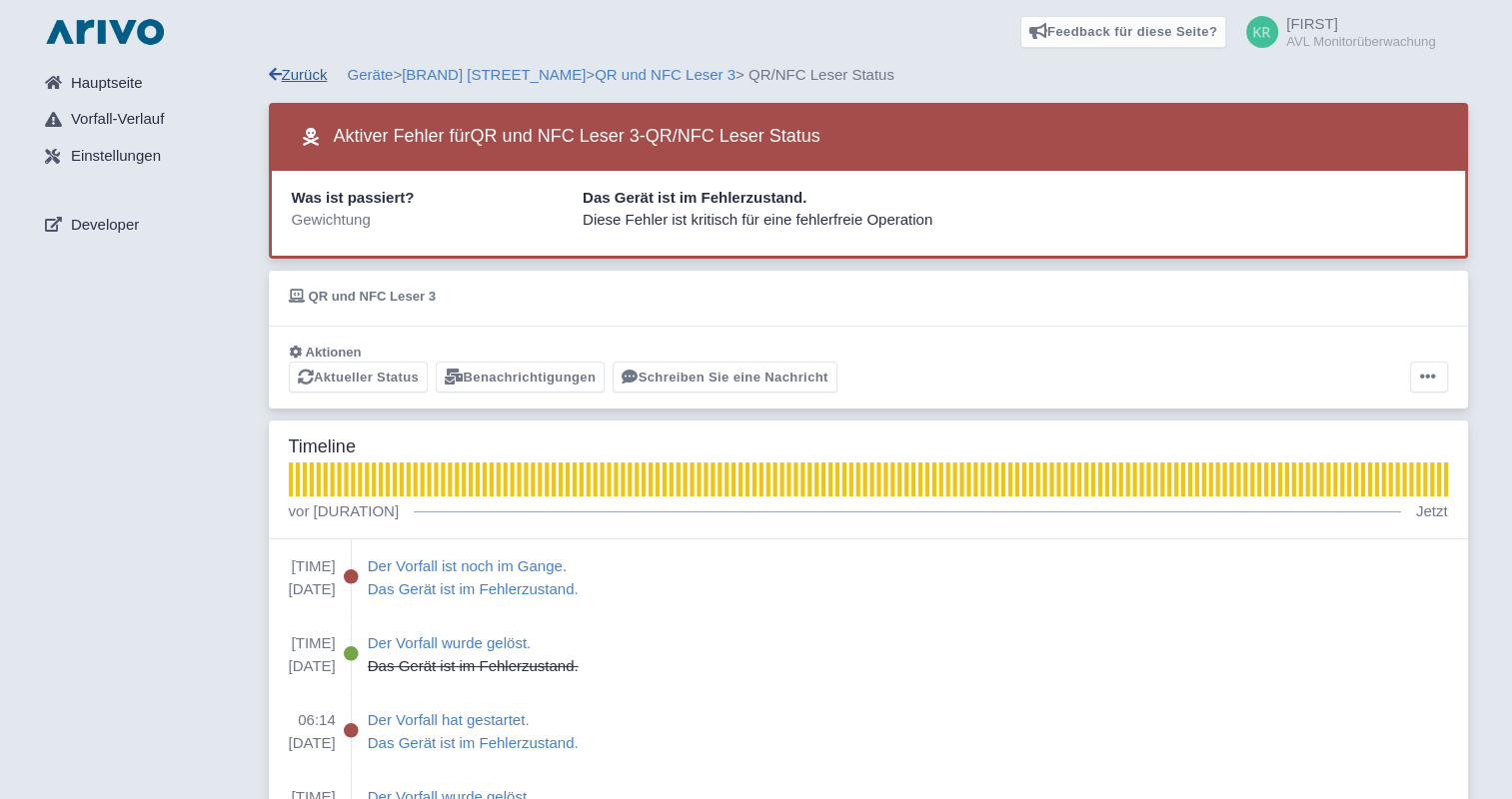 click on "Zurück" at bounding box center (298, 74) 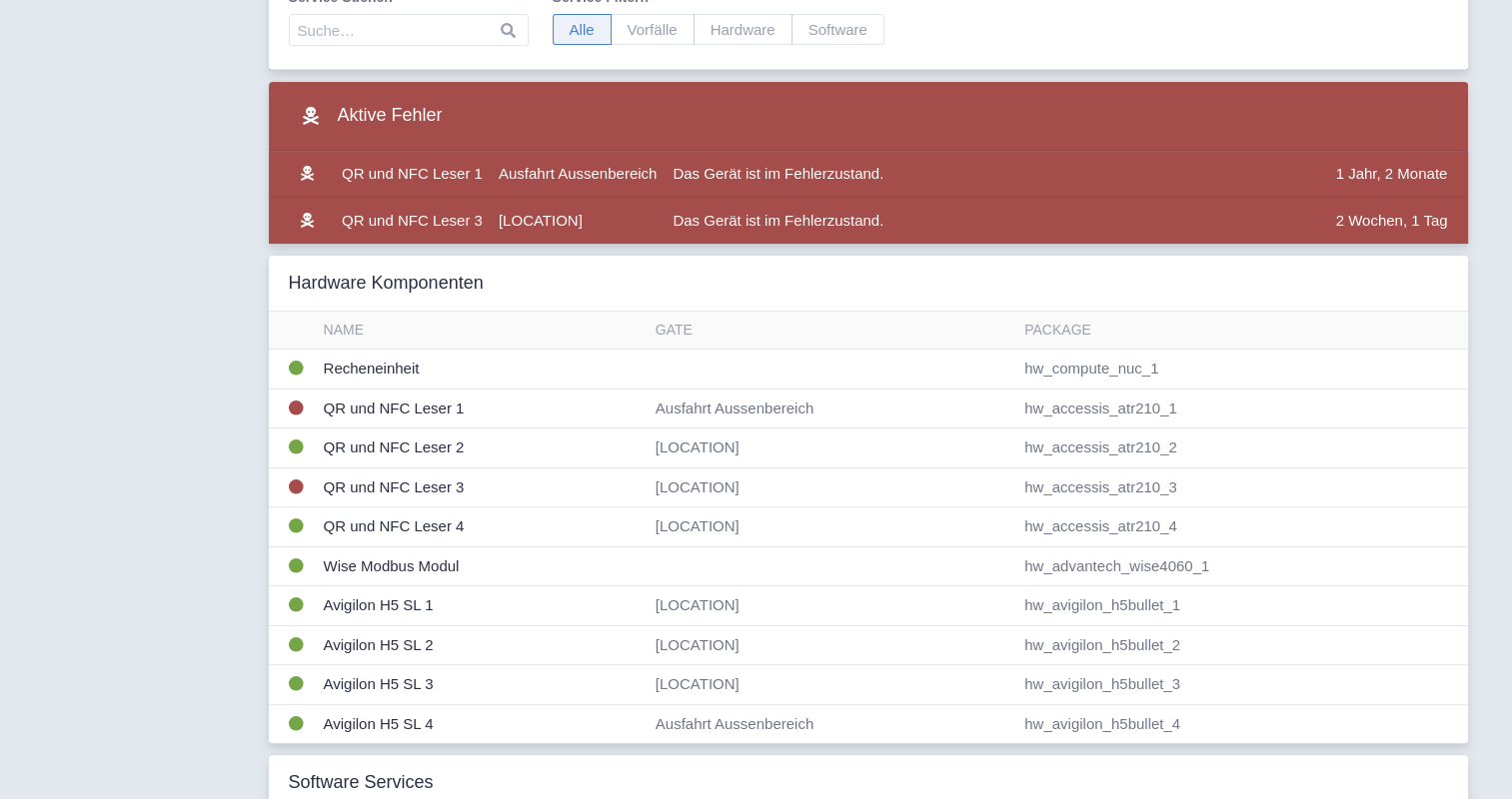 scroll, scrollTop: 300, scrollLeft: 0, axis: vertical 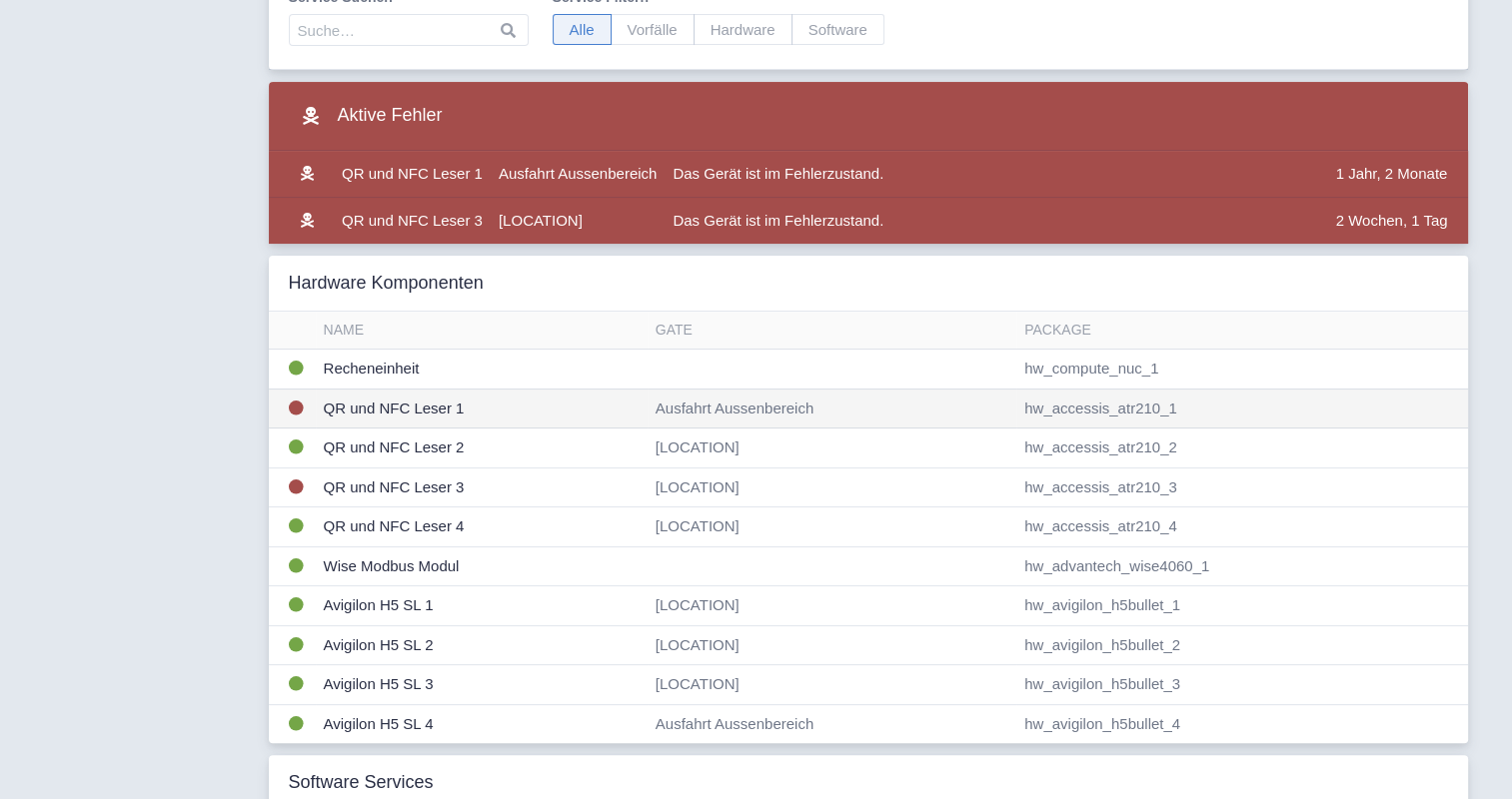 click on "QR und NFC Leser
1" at bounding box center (482, 370) 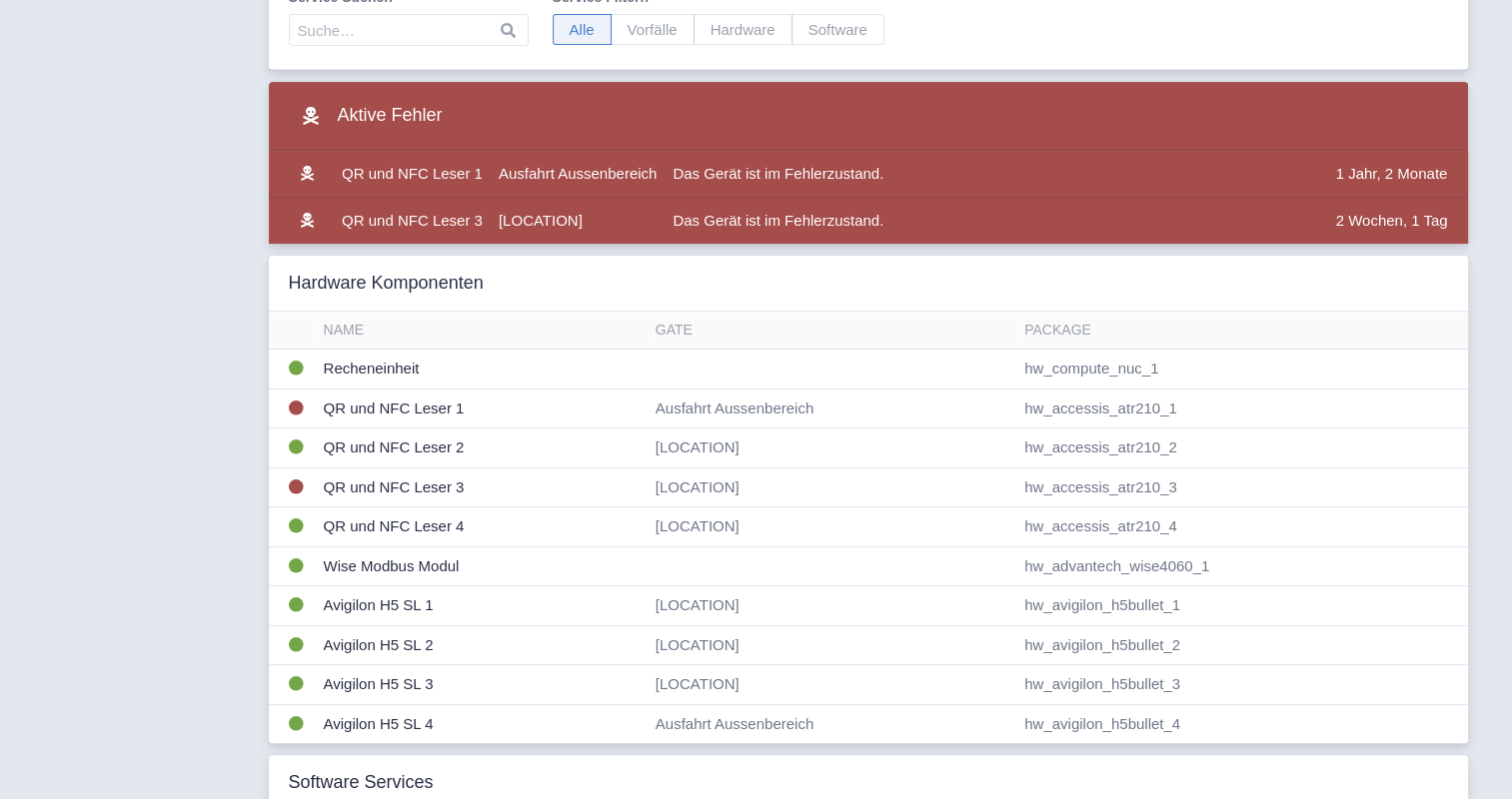 scroll, scrollTop: 0, scrollLeft: 0, axis: both 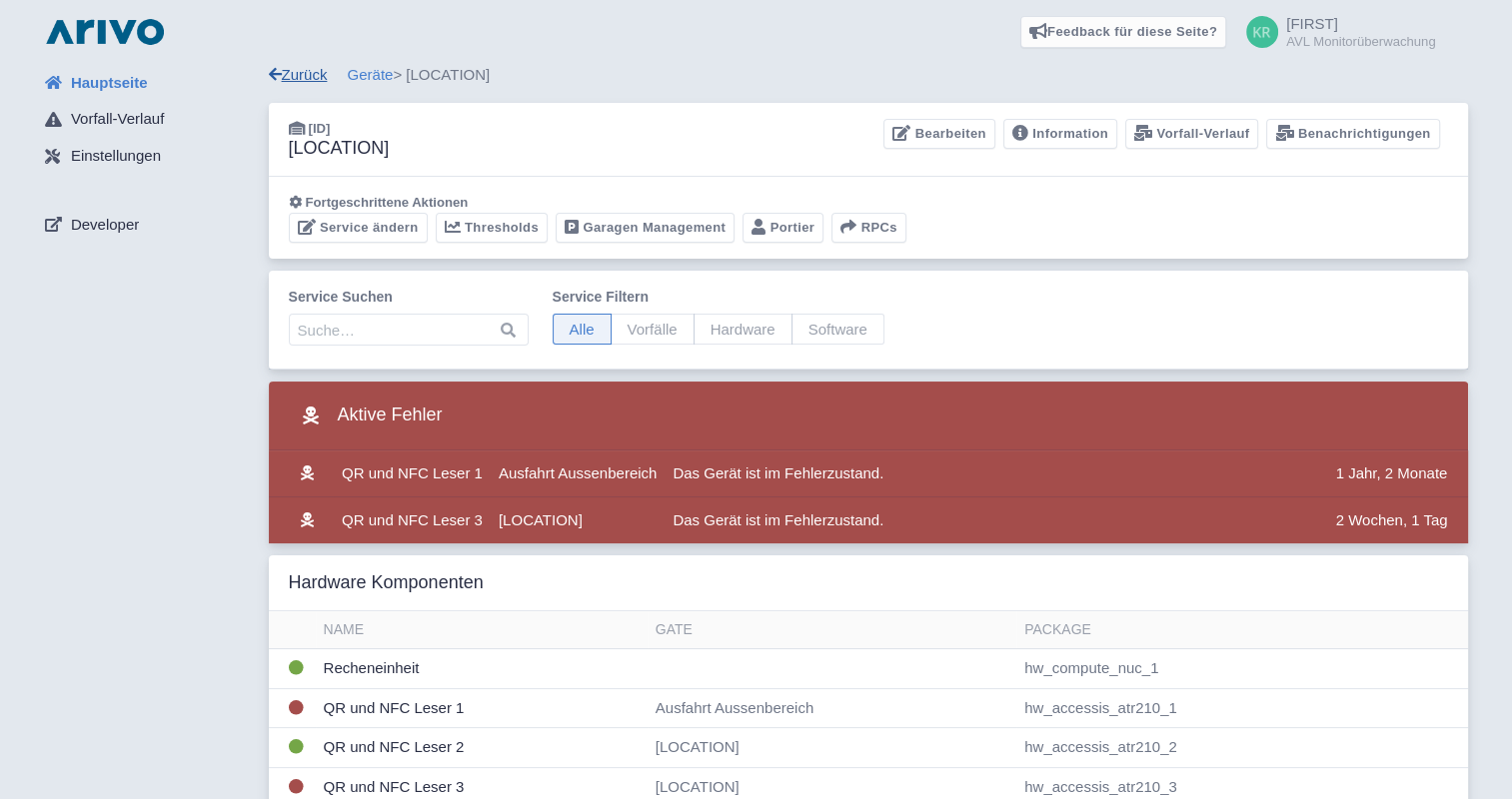 click on "Zurück" at bounding box center (298, 74) 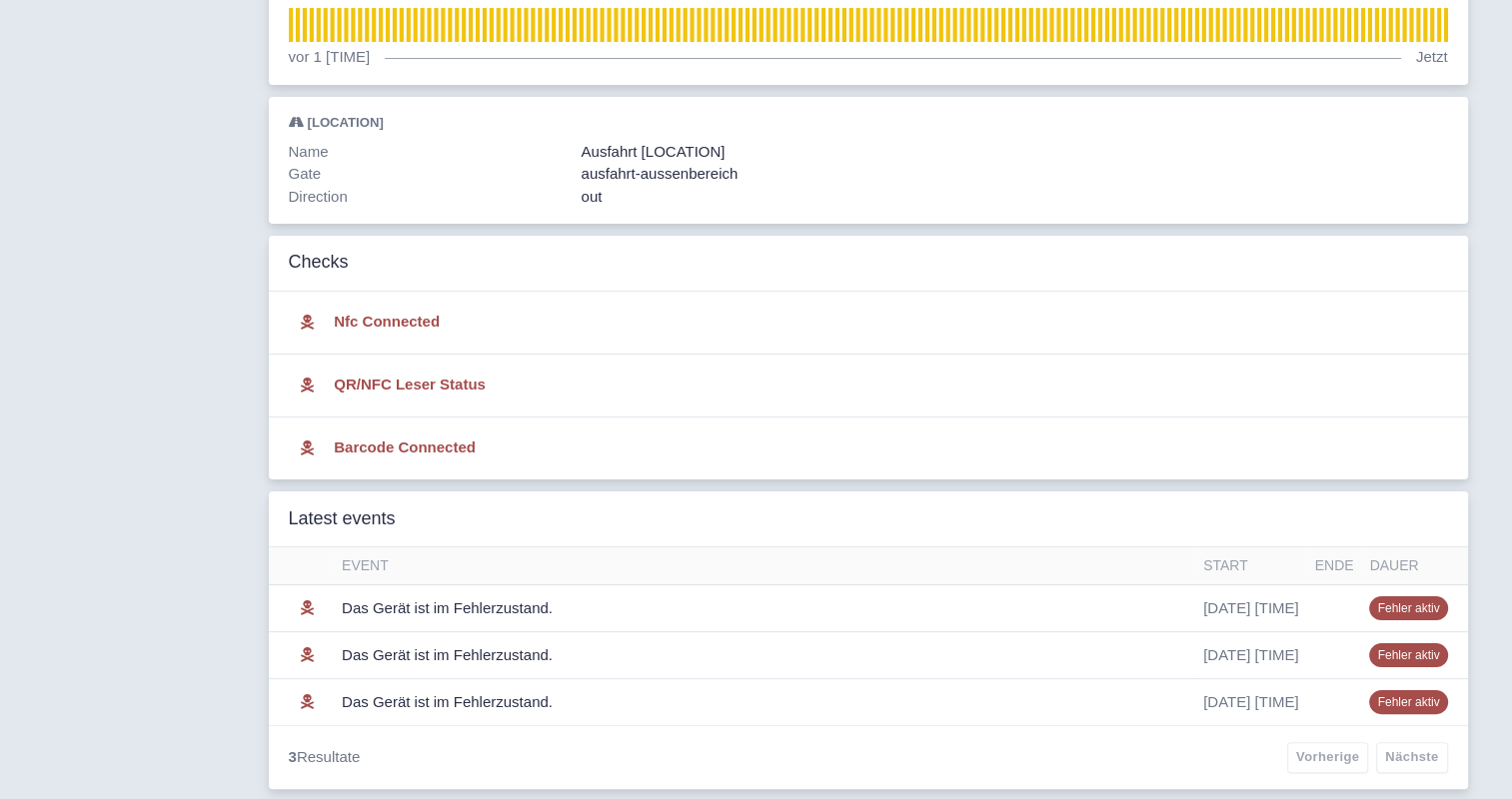 scroll, scrollTop: 0, scrollLeft: 0, axis: both 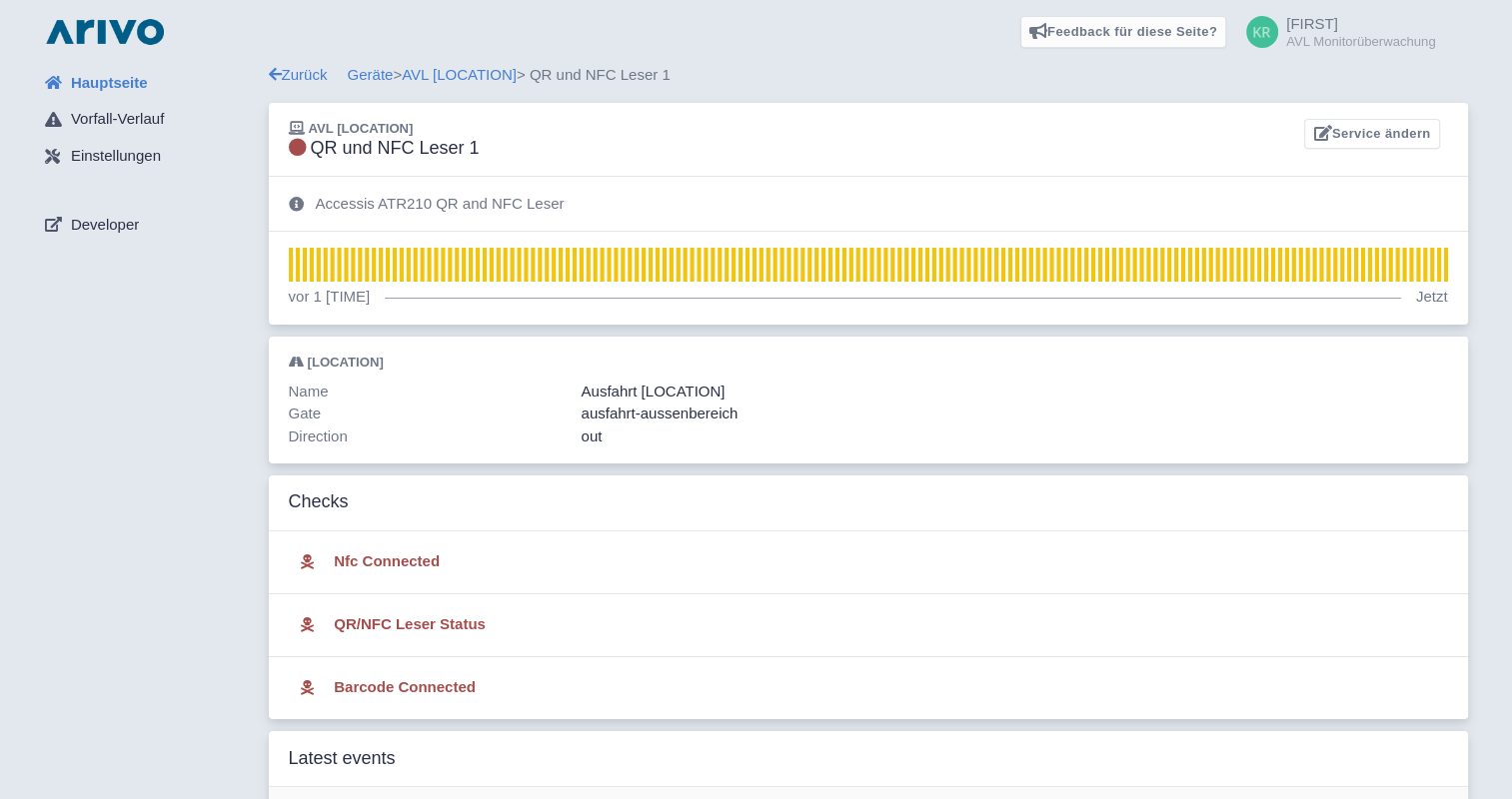 click on "Zurück
Geräte  >
AVL Mariengasse  >
QR und NFC Leser 1" at bounding box center (868, 75) 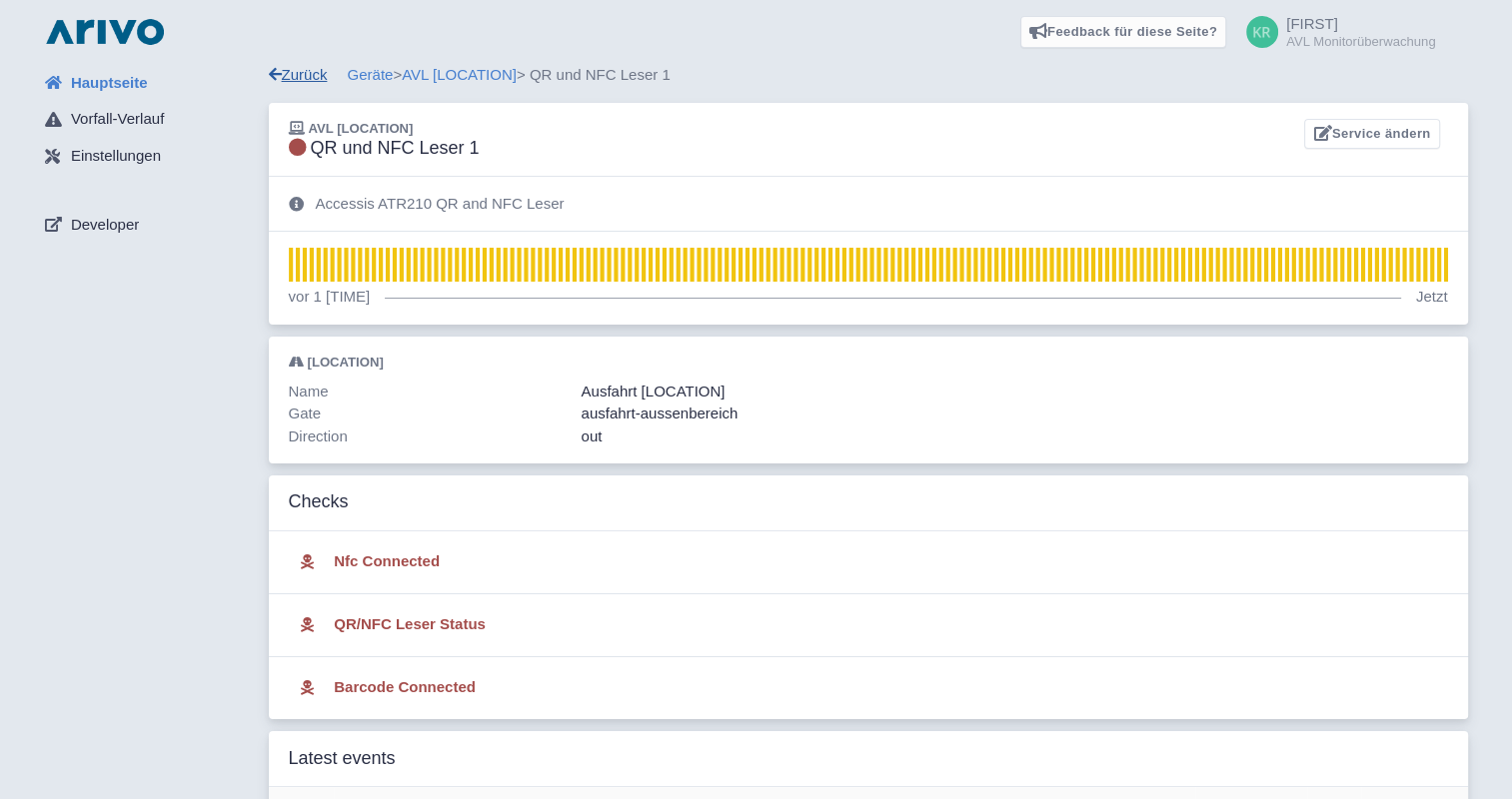 click on "Zurück" at bounding box center (298, 74) 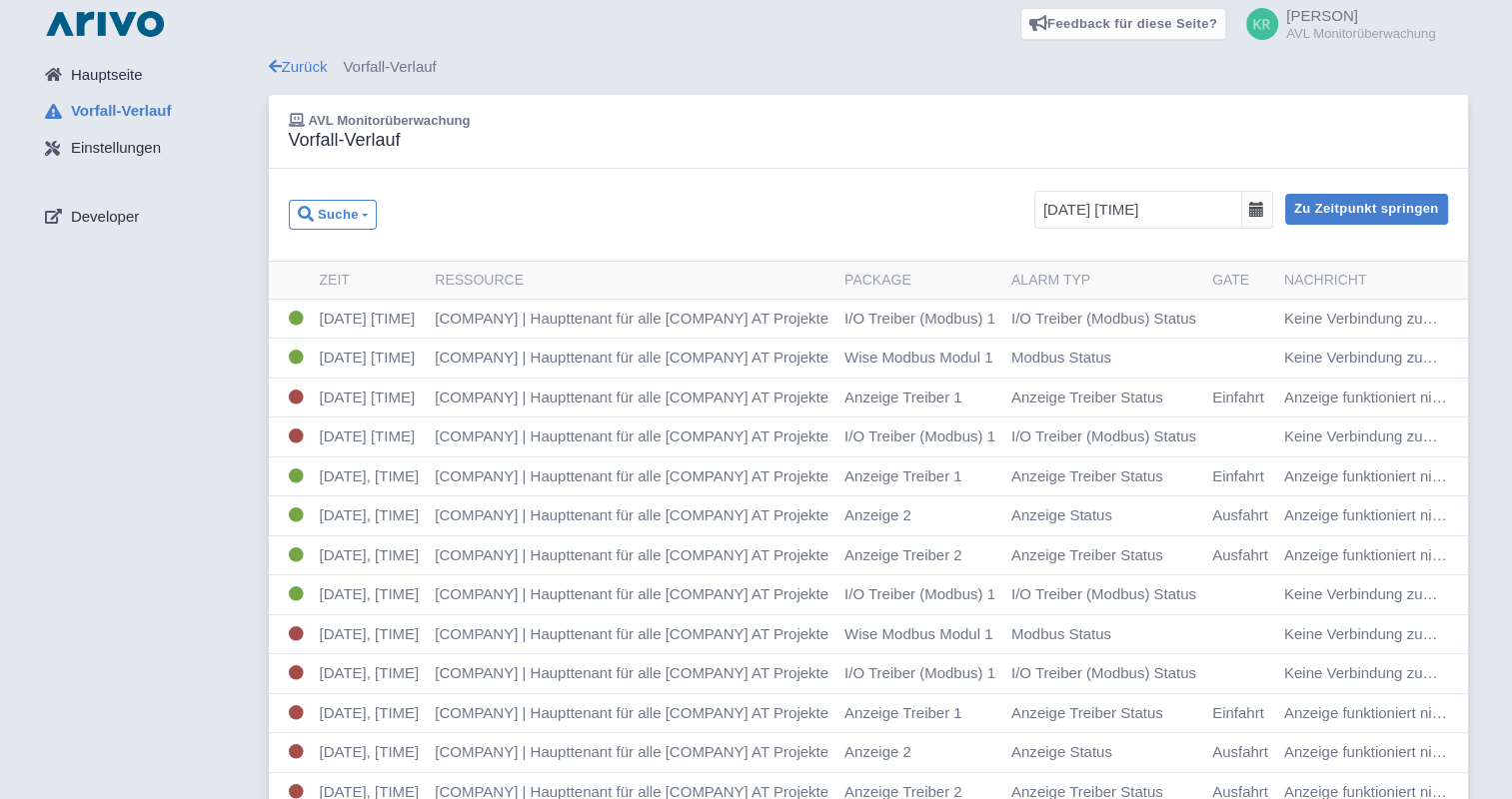 scroll, scrollTop: 8, scrollLeft: 0, axis: vertical 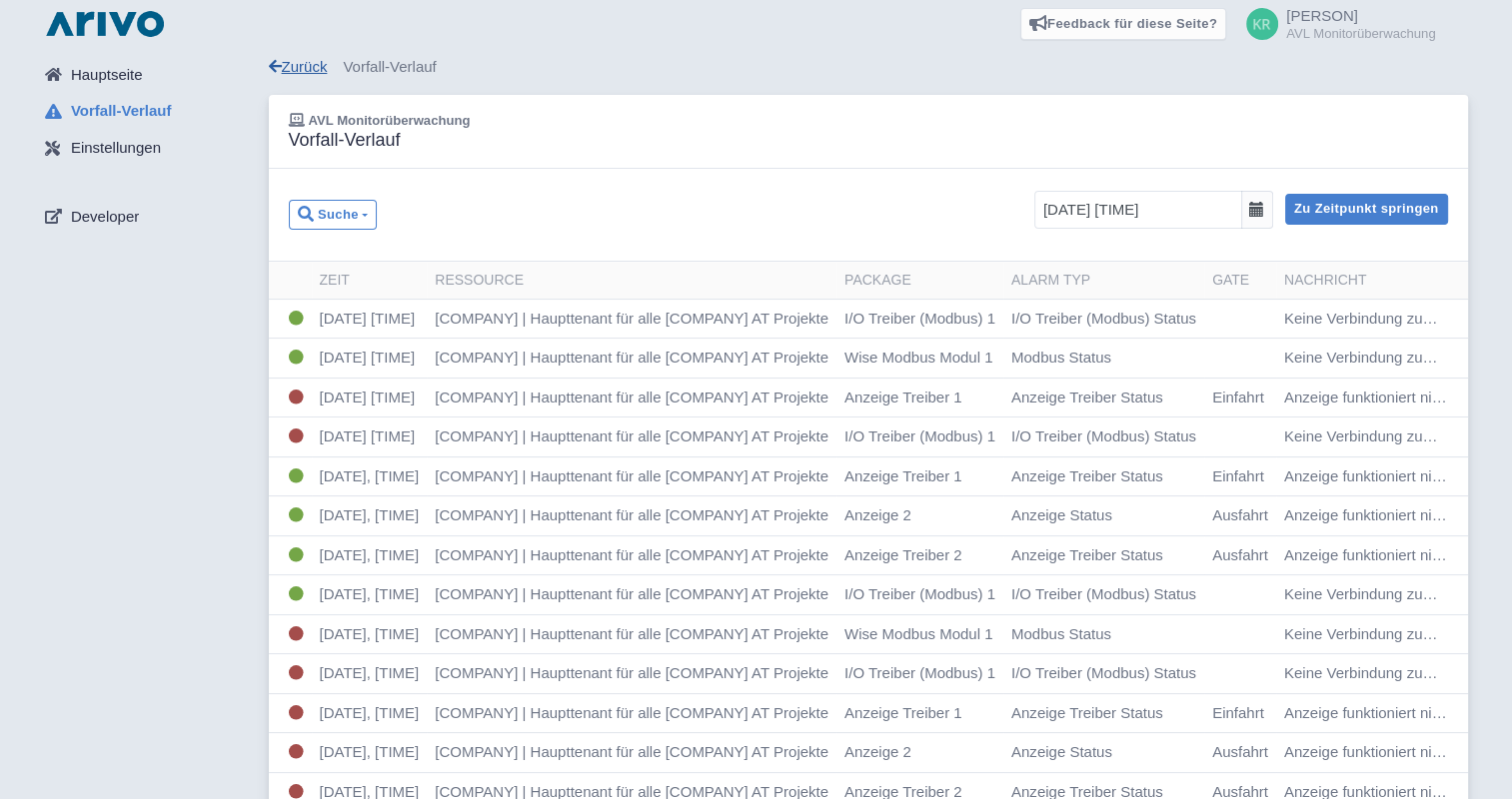 click on "Zurück" at bounding box center (298, 66) 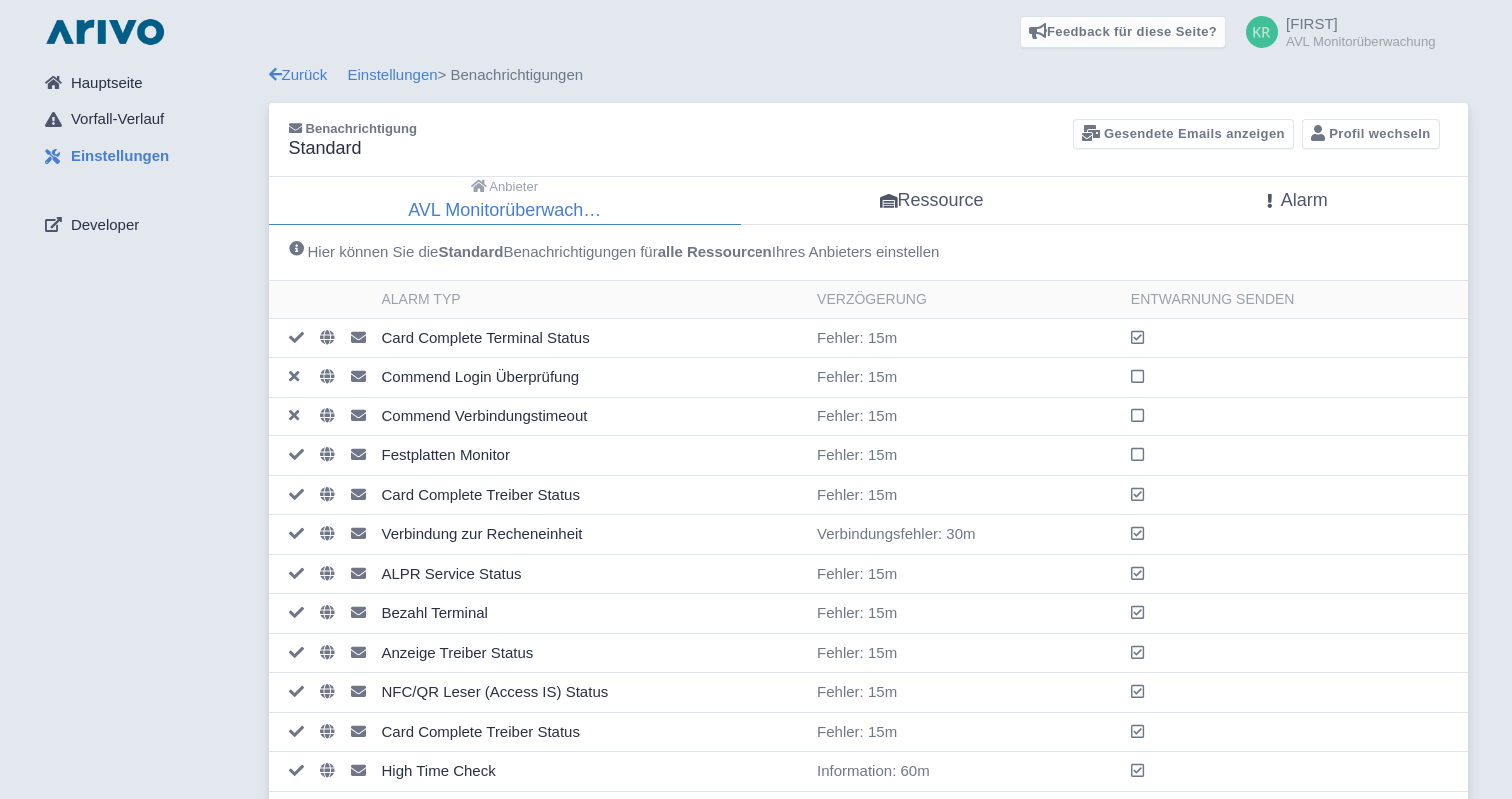 scroll, scrollTop: 0, scrollLeft: 0, axis: both 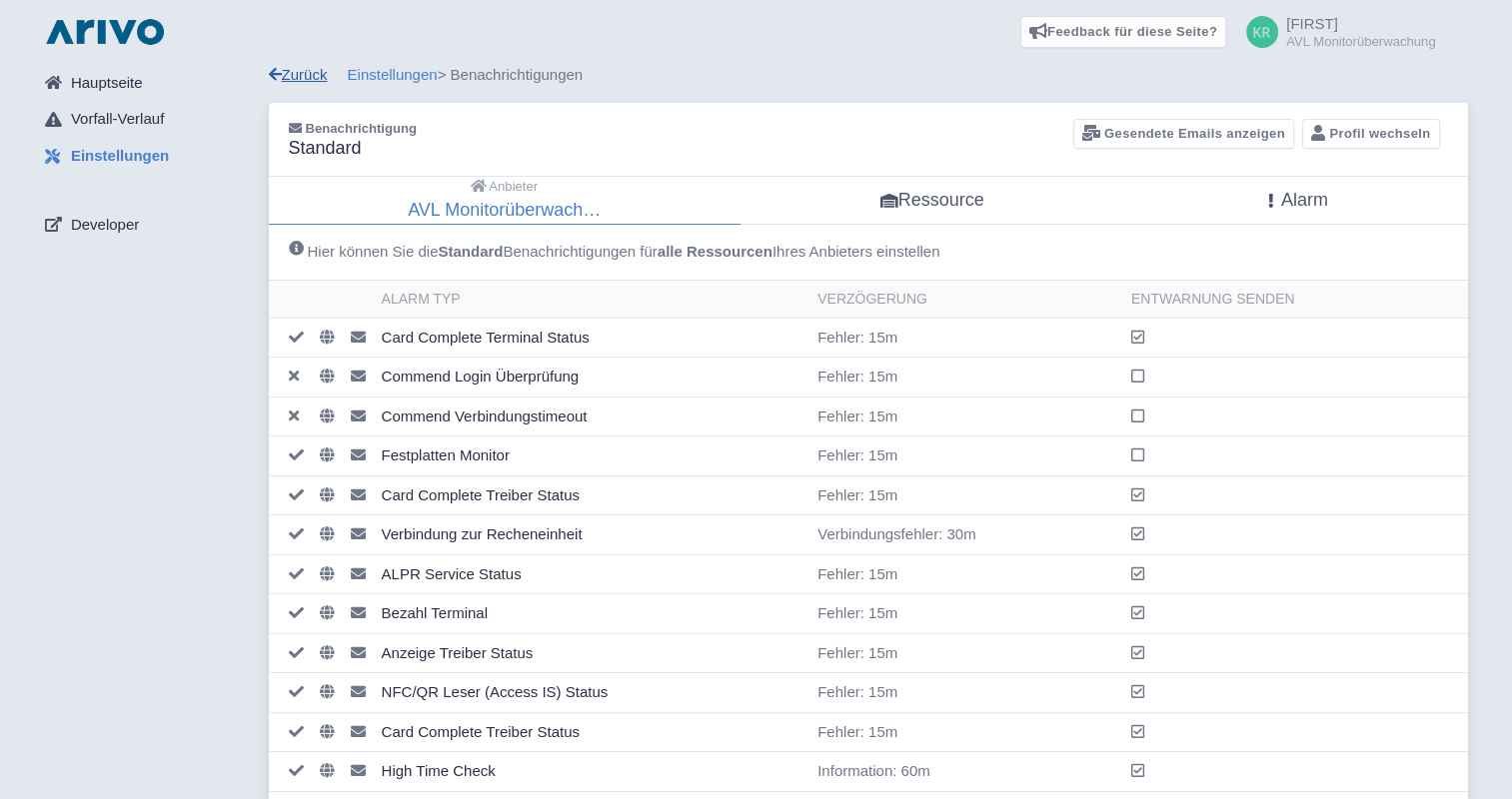 click on "Zurück" at bounding box center [298, 74] 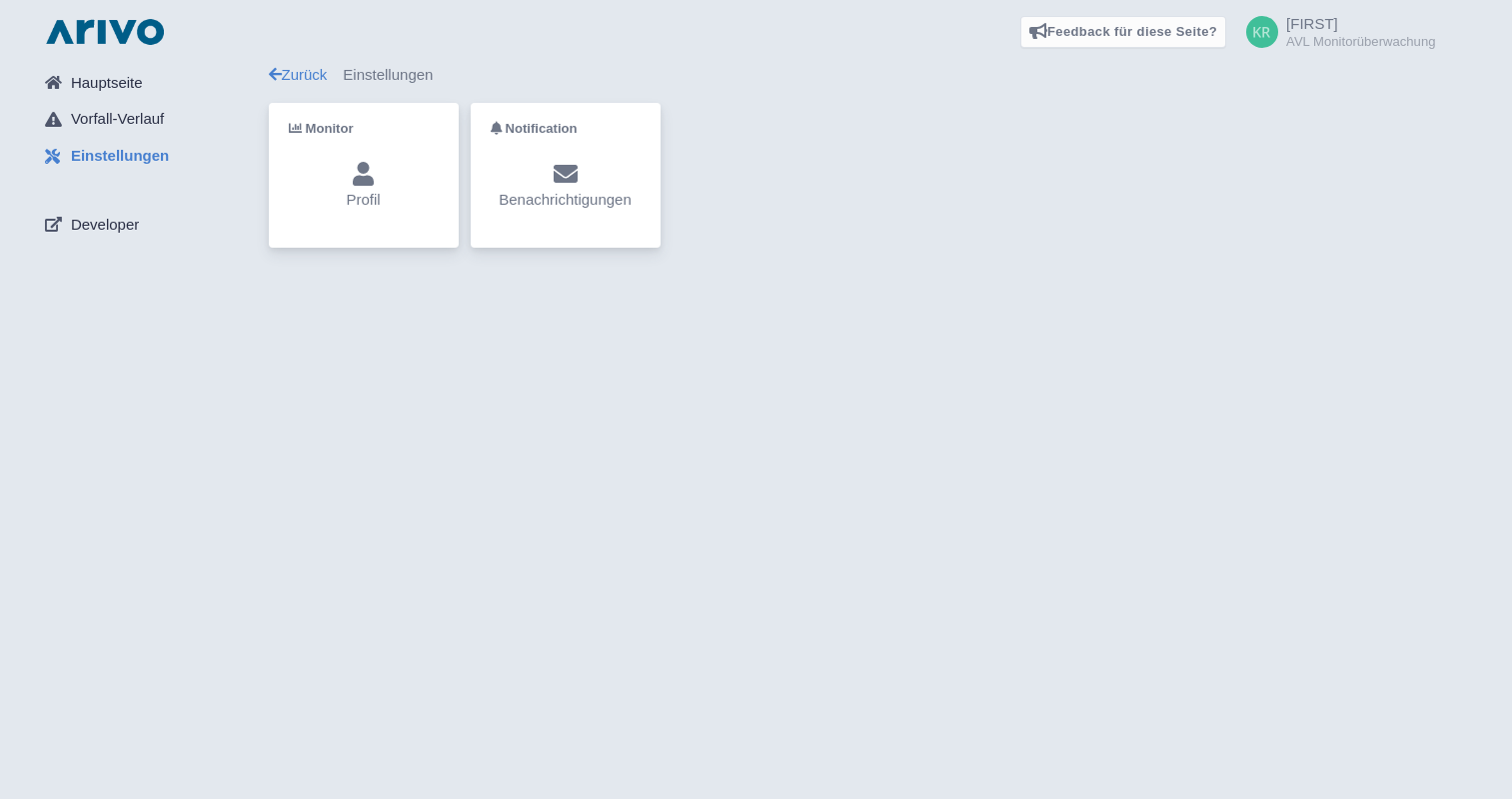 scroll, scrollTop: 0, scrollLeft: 0, axis: both 